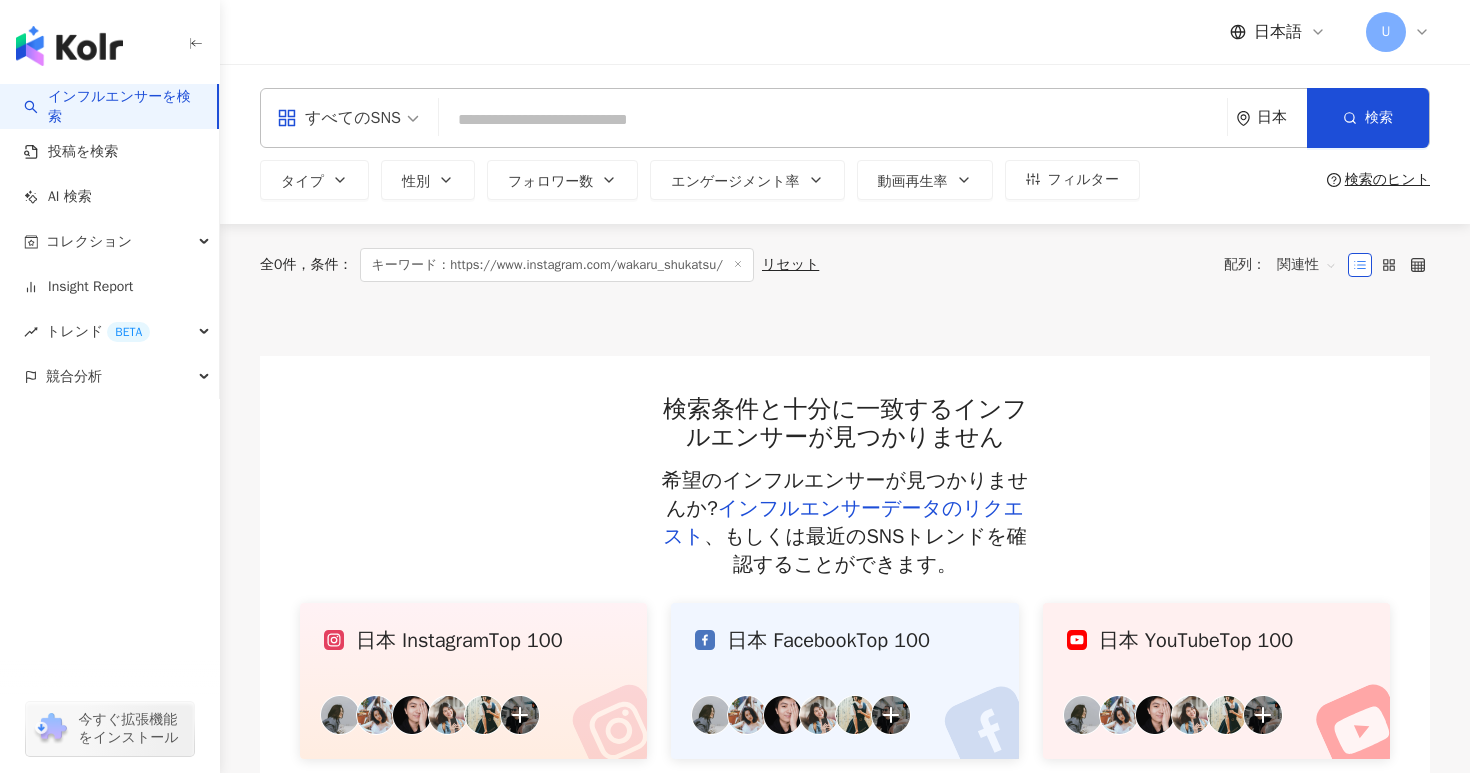 scroll, scrollTop: 0, scrollLeft: 0, axis: both 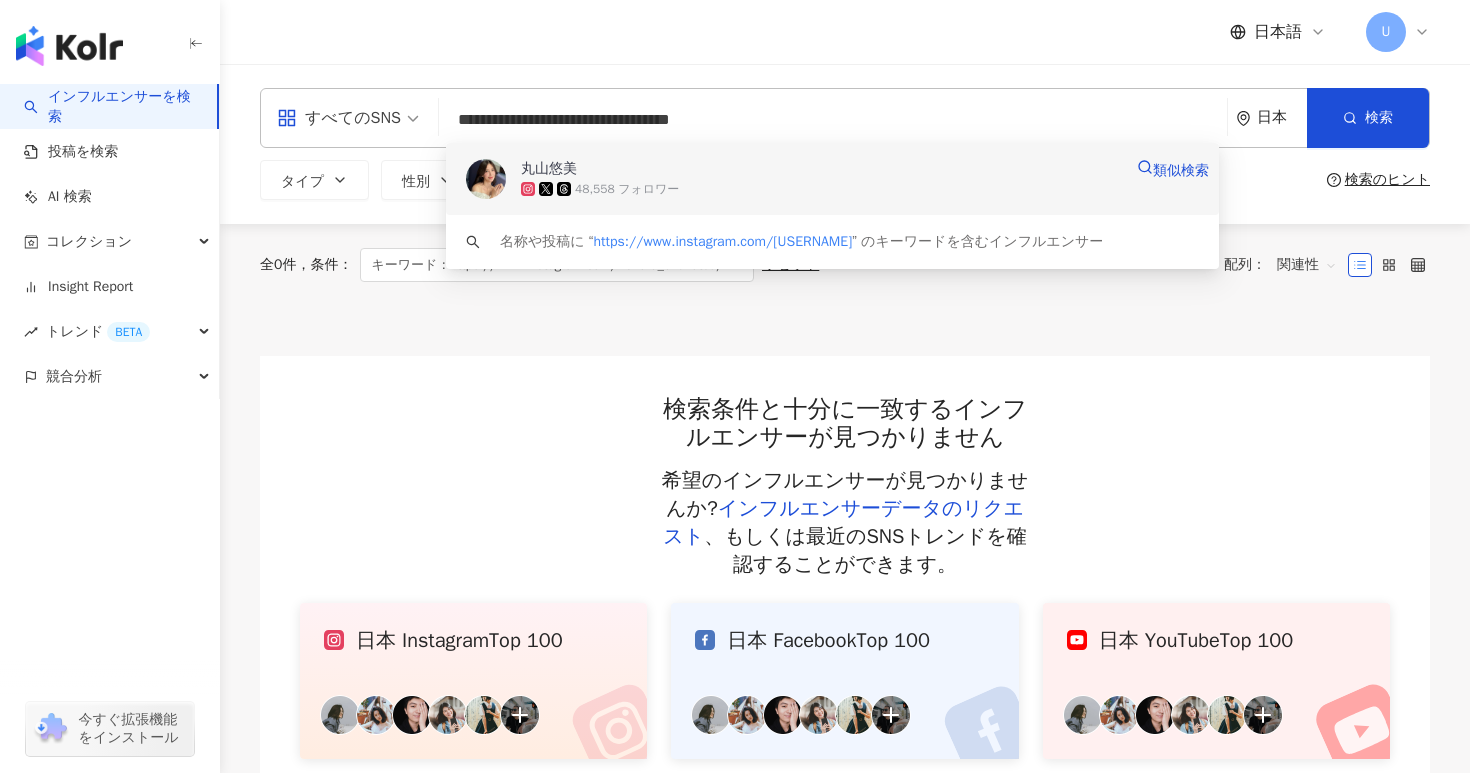 click on "丸山悠美" at bounding box center (821, 169) 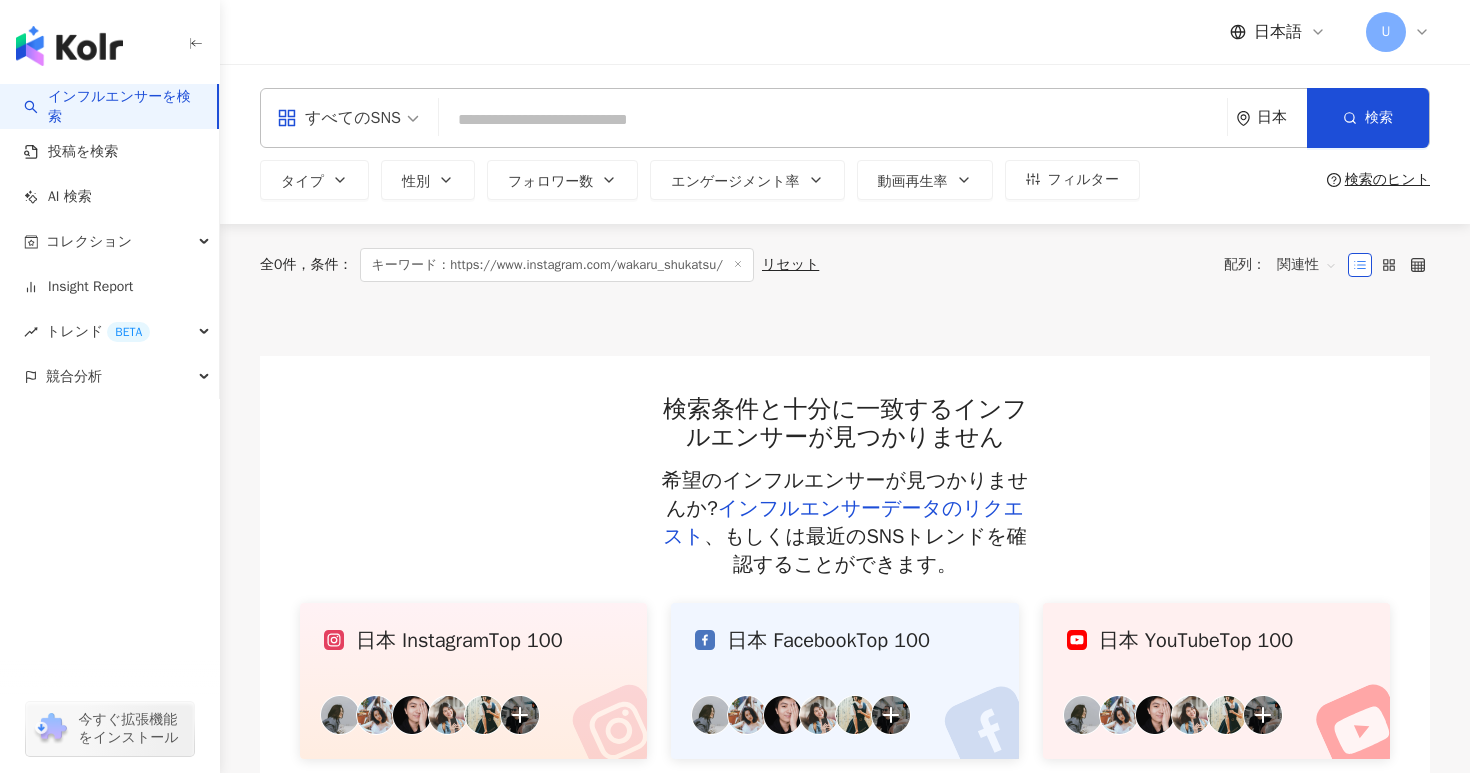 paste on "**********" 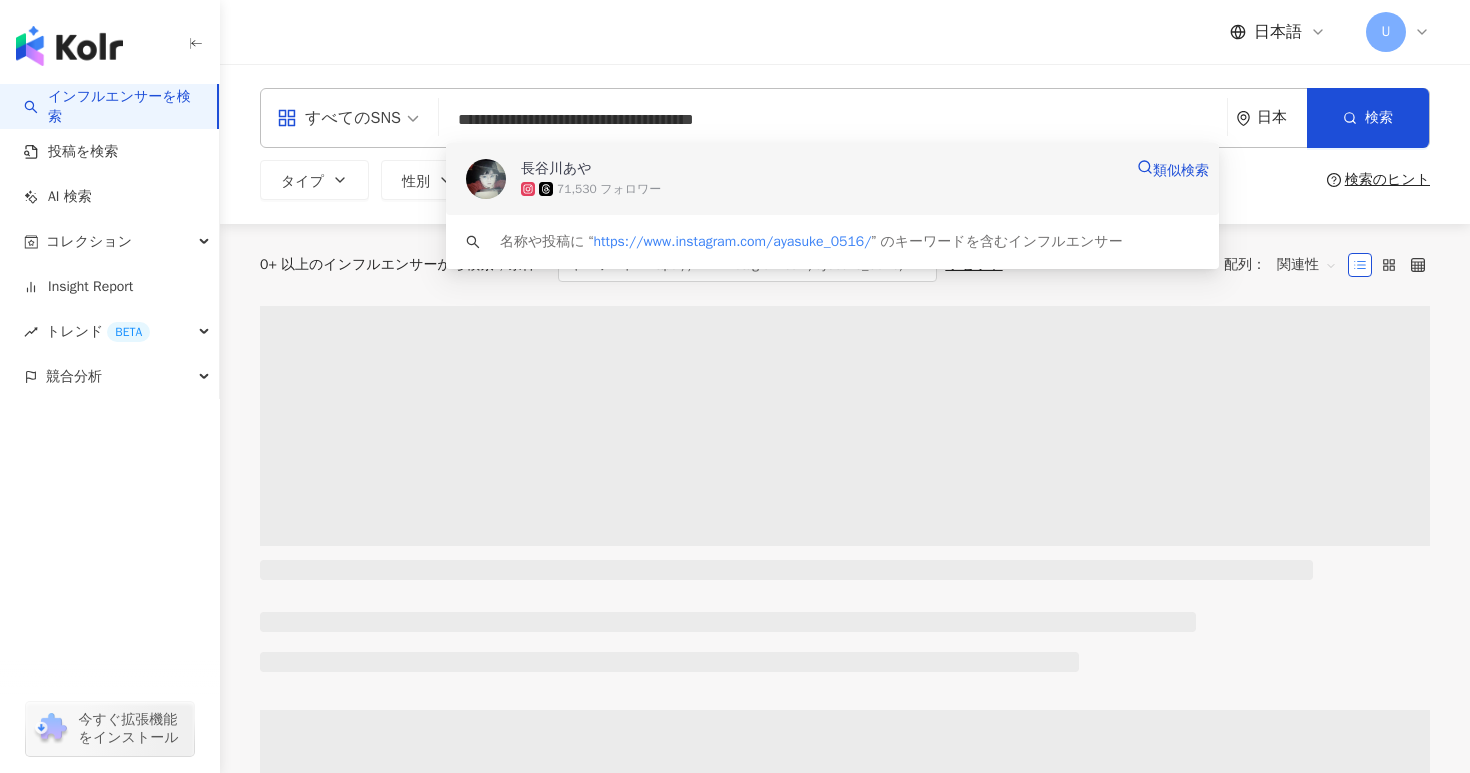 click on "71,530   フォロワー" at bounding box center (609, 189) 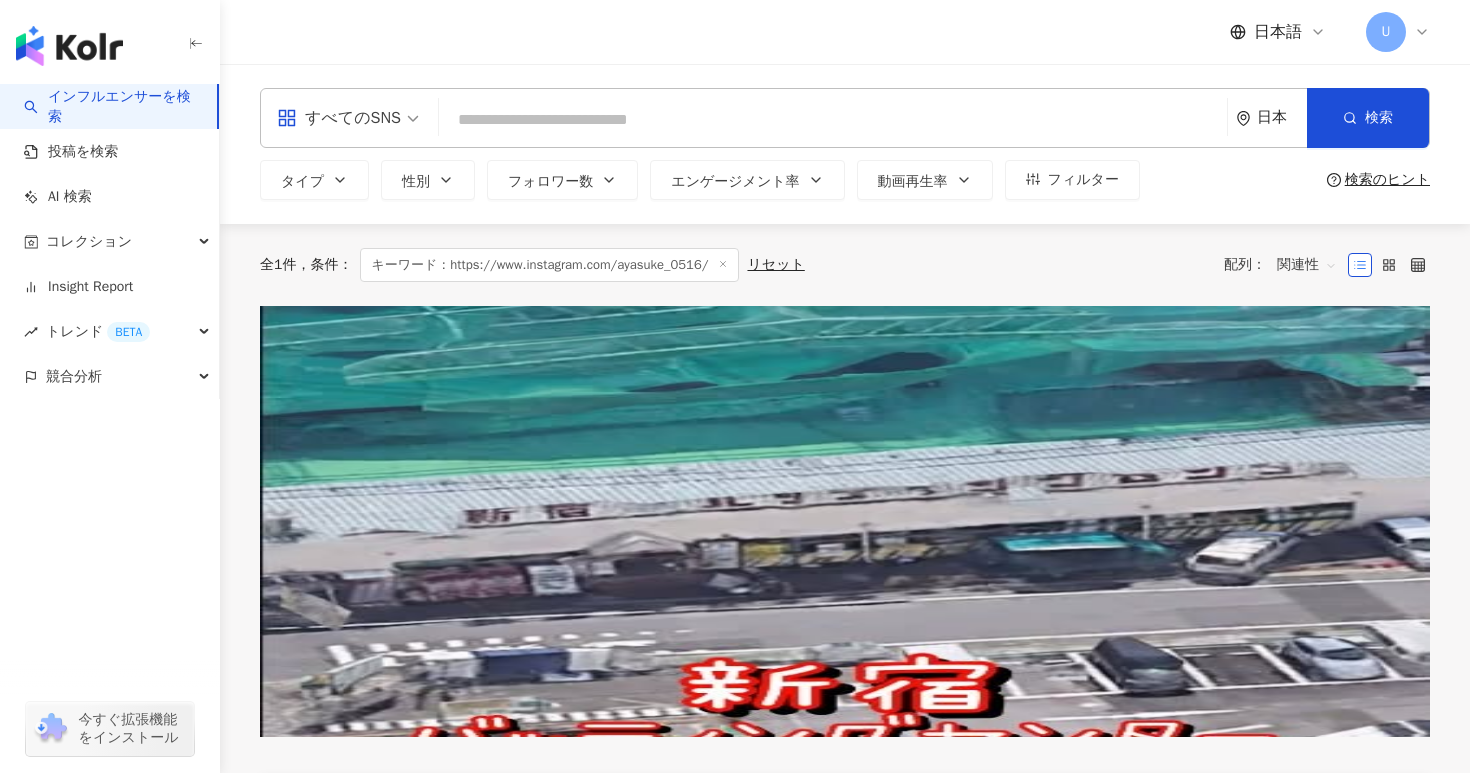 paste on "**********" 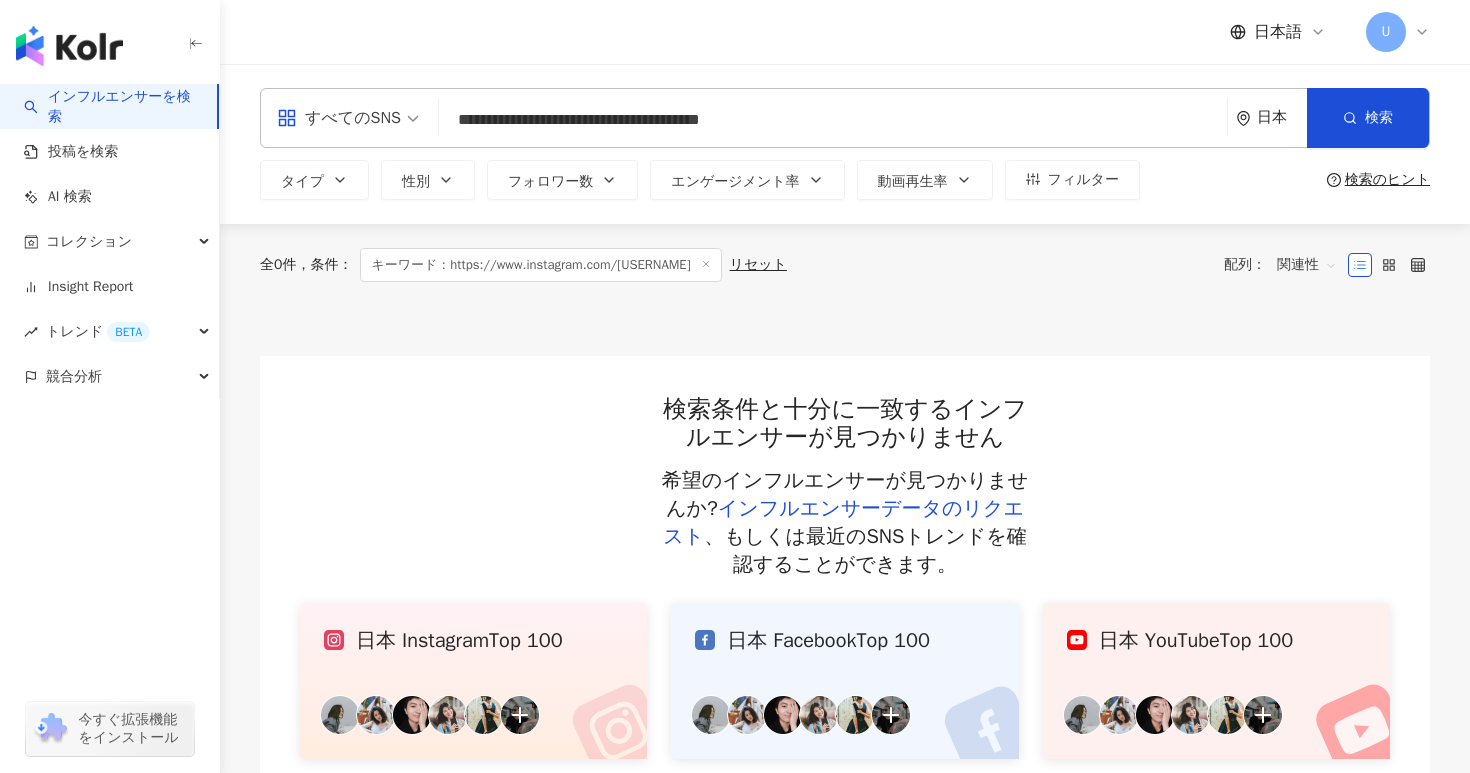 click on "**********" at bounding box center (833, 120) 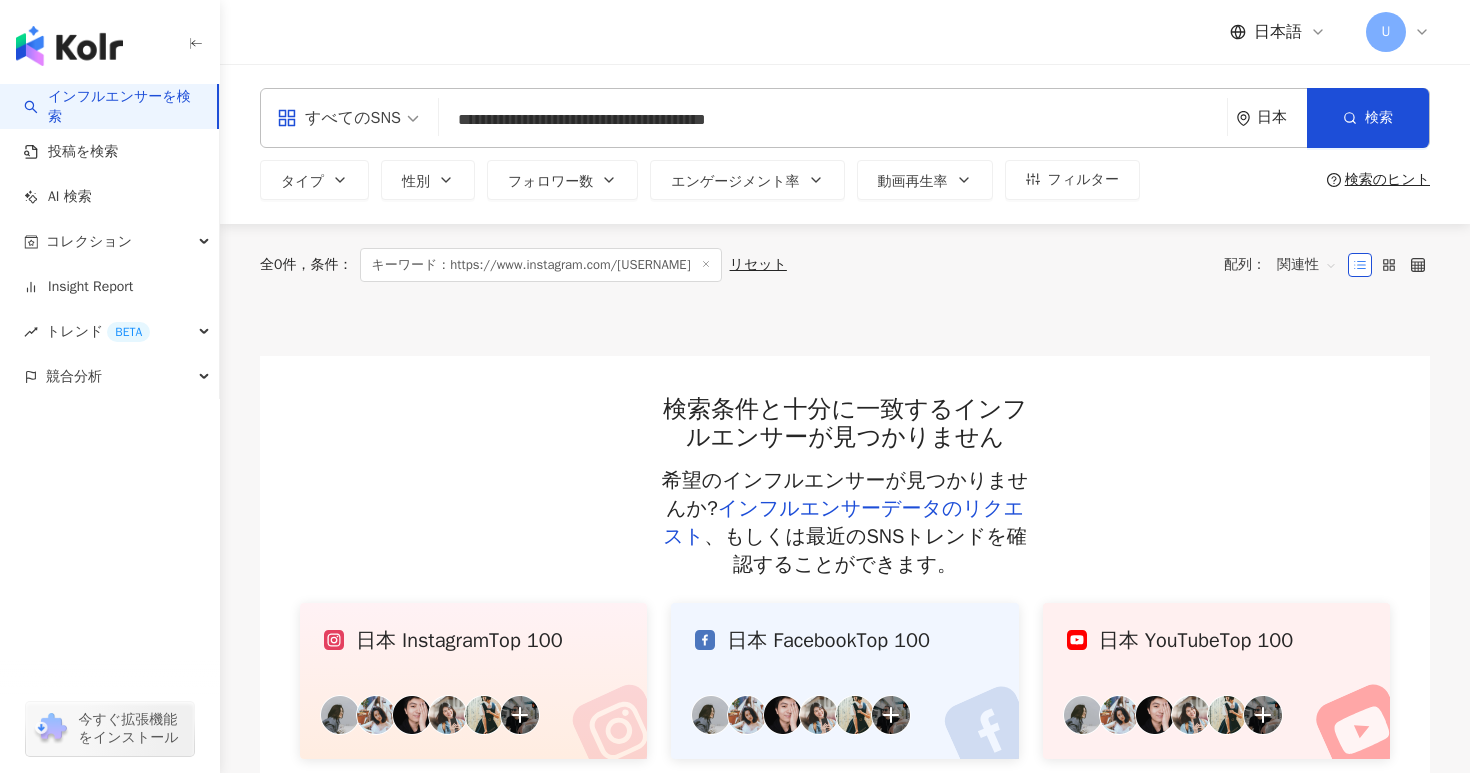 type on "**********" 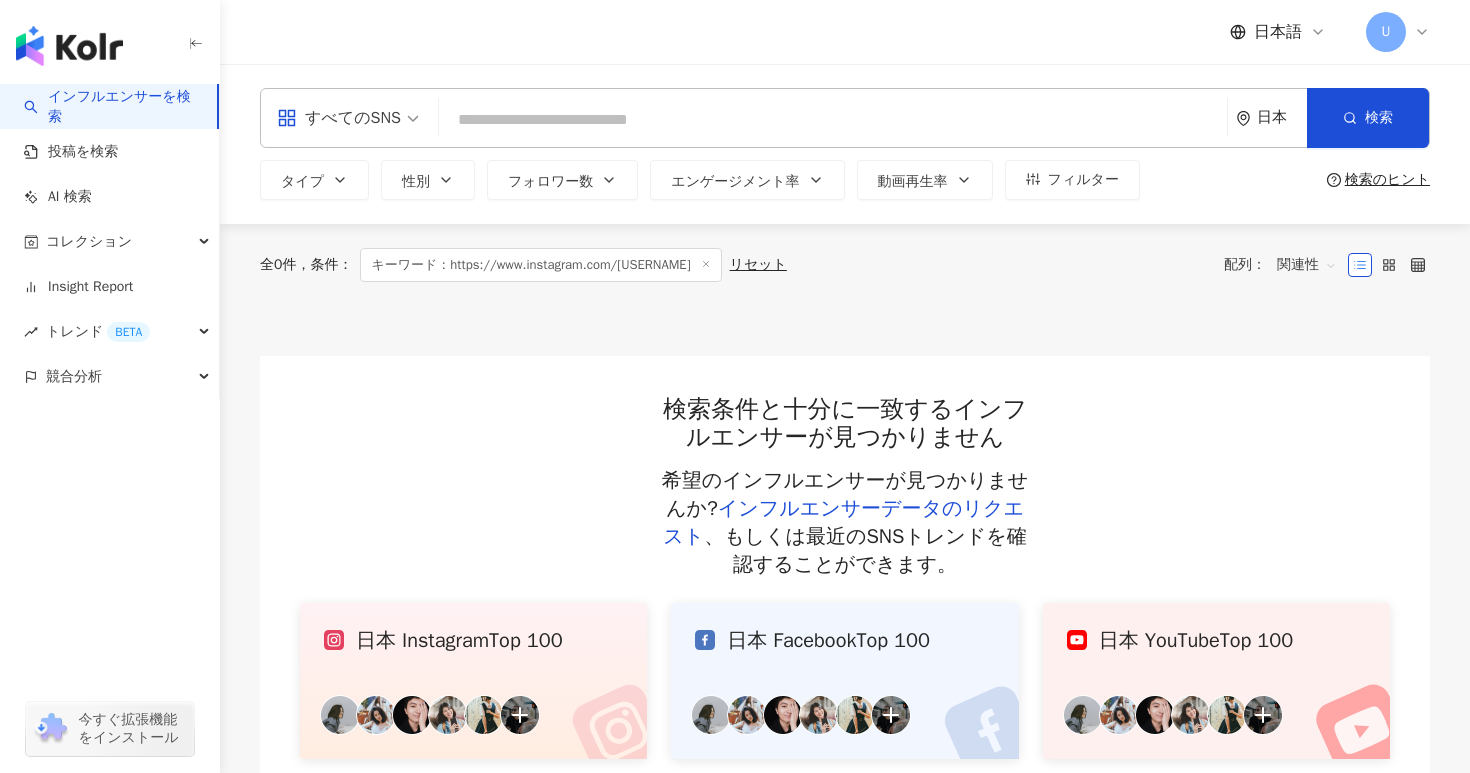 type on "**********" 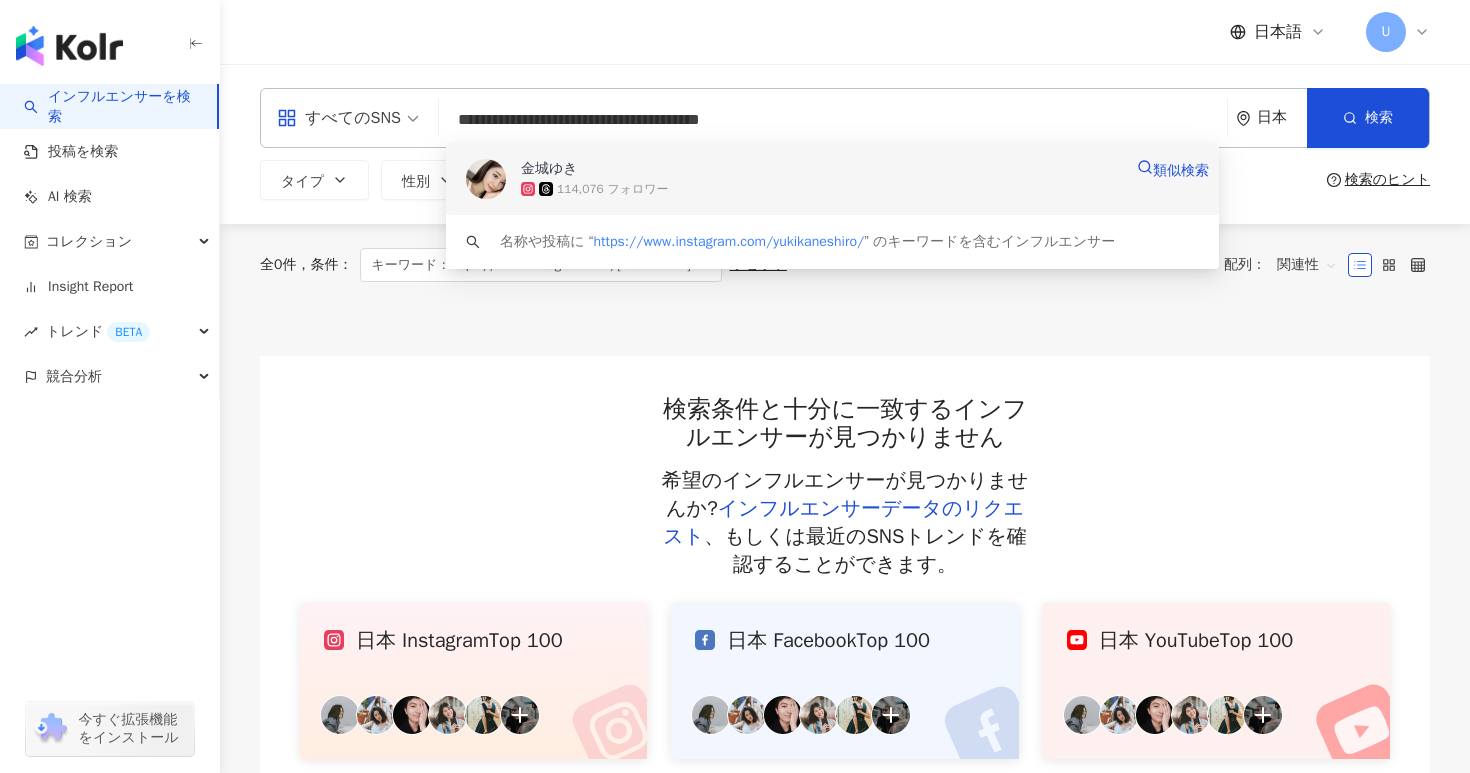 click on "114,076   フォロワー" at bounding box center [821, 189] 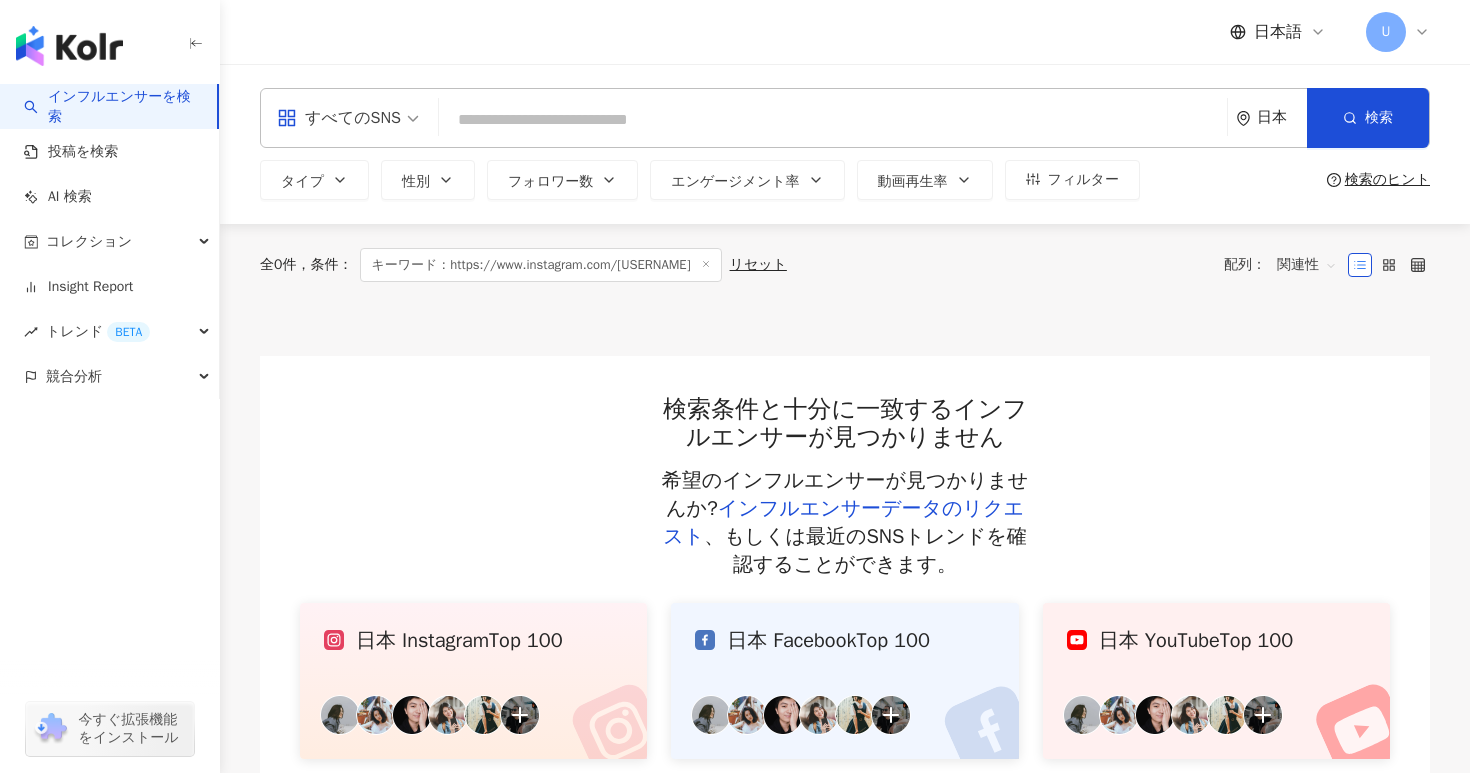 paste on "**********" 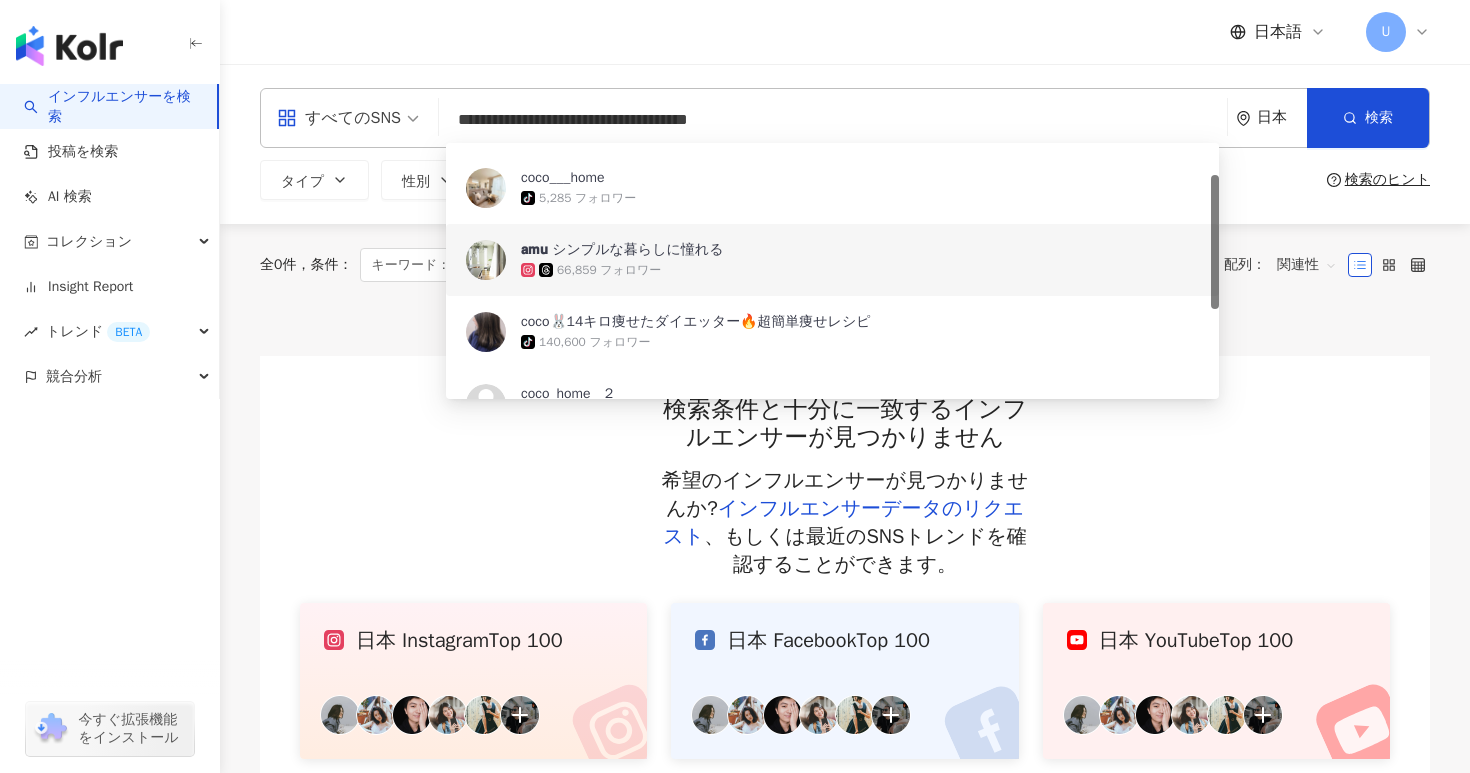 scroll, scrollTop: 0, scrollLeft: 0, axis: both 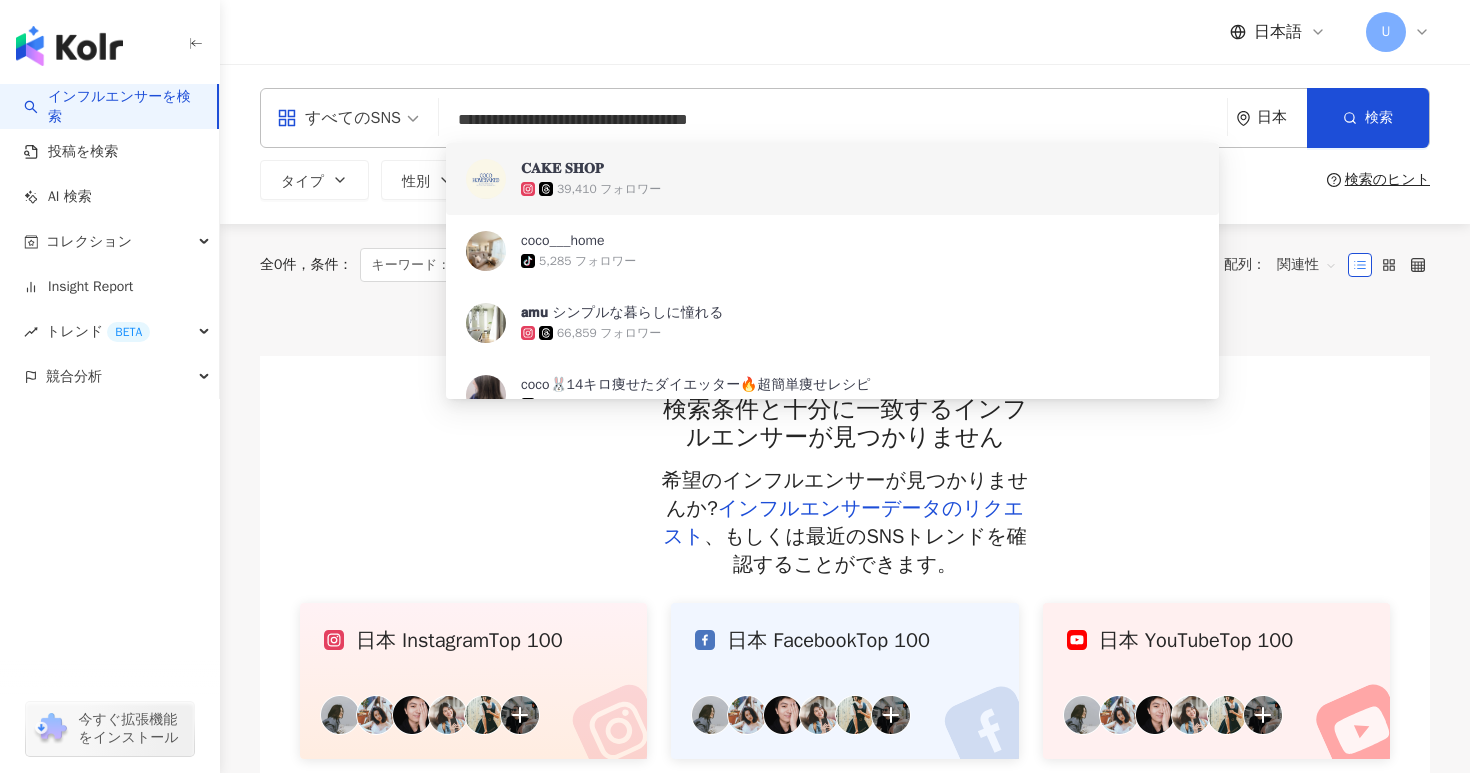 click on "**********" at bounding box center (833, 120) 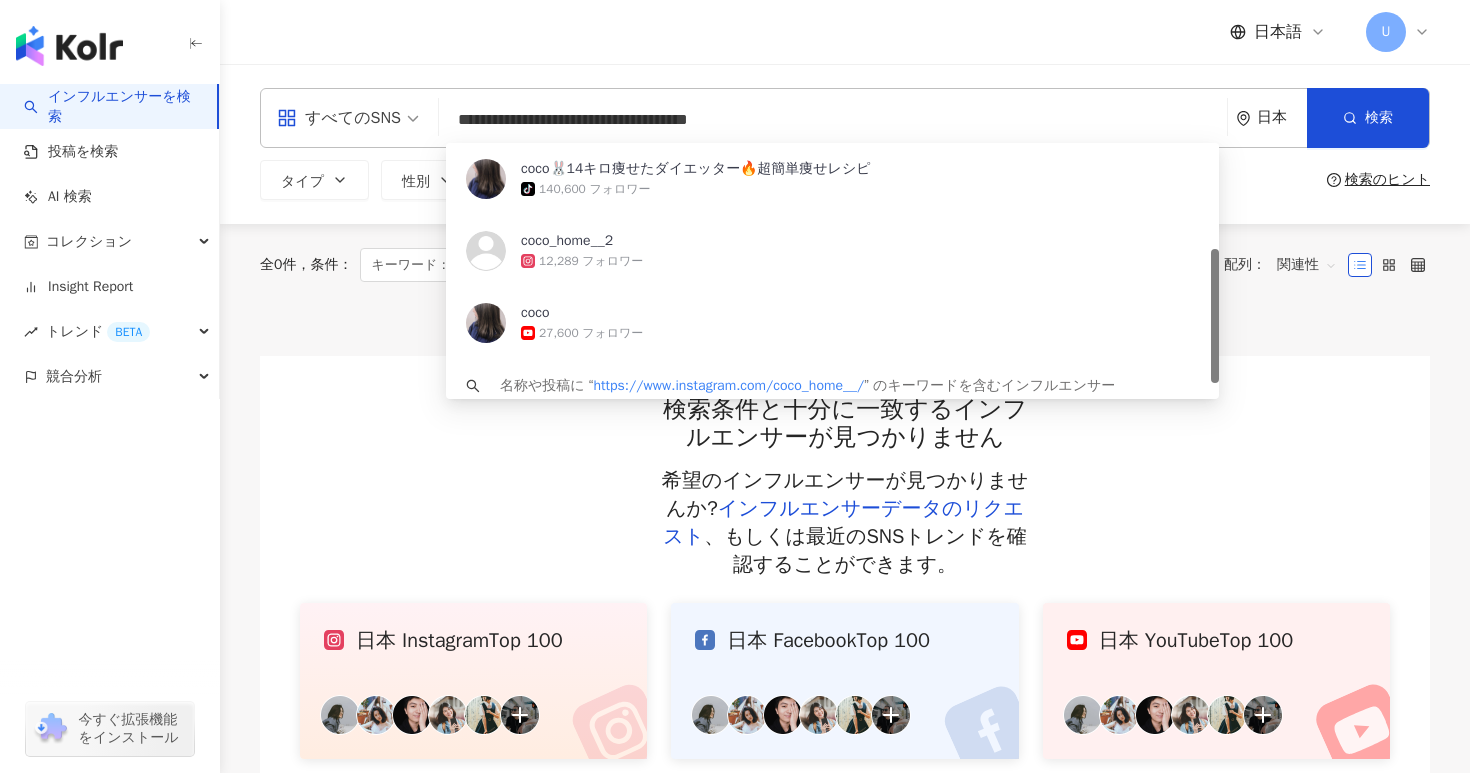 scroll, scrollTop: 230, scrollLeft: 0, axis: vertical 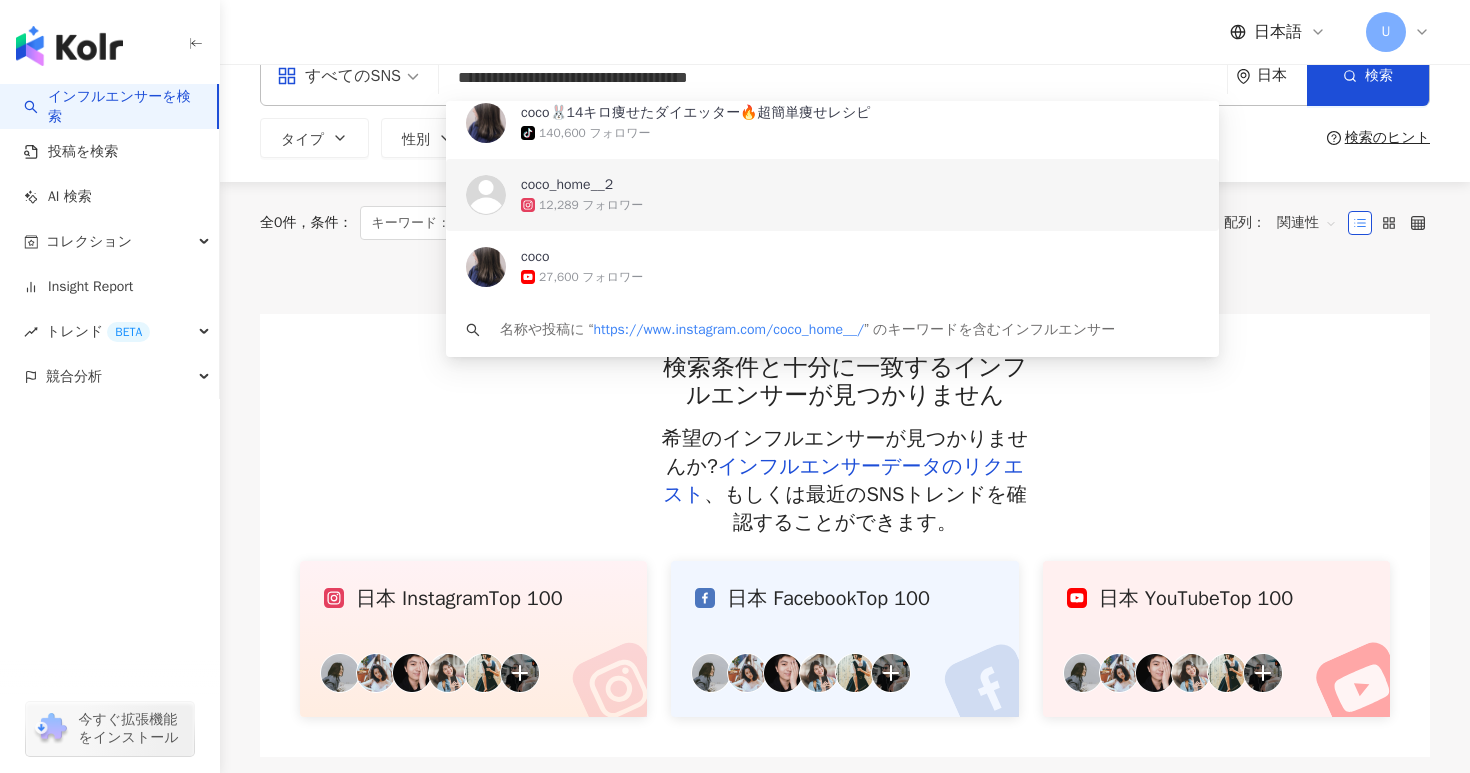 click on "12,289   フォロワー" at bounding box center [860, 205] 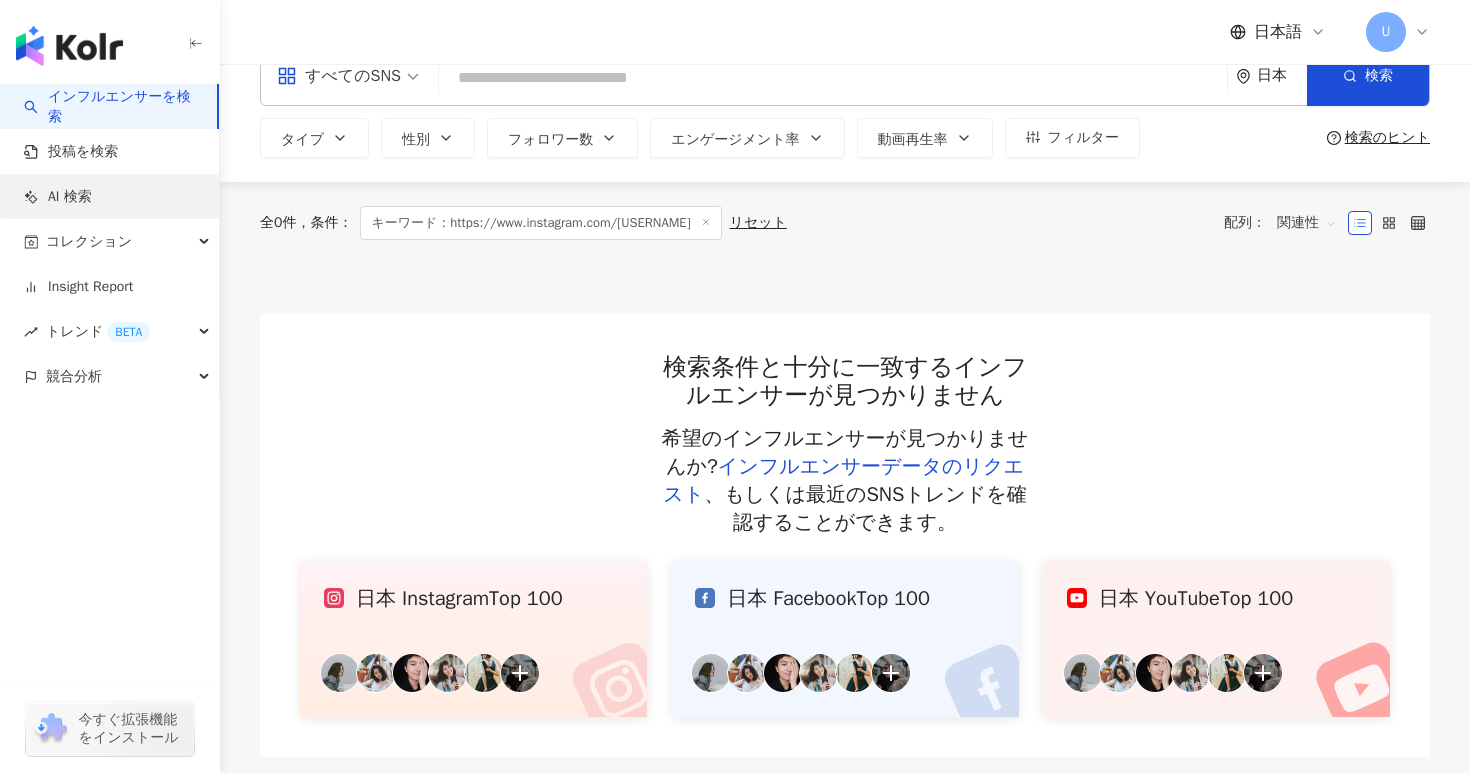 click on "AI 検索" at bounding box center [58, 197] 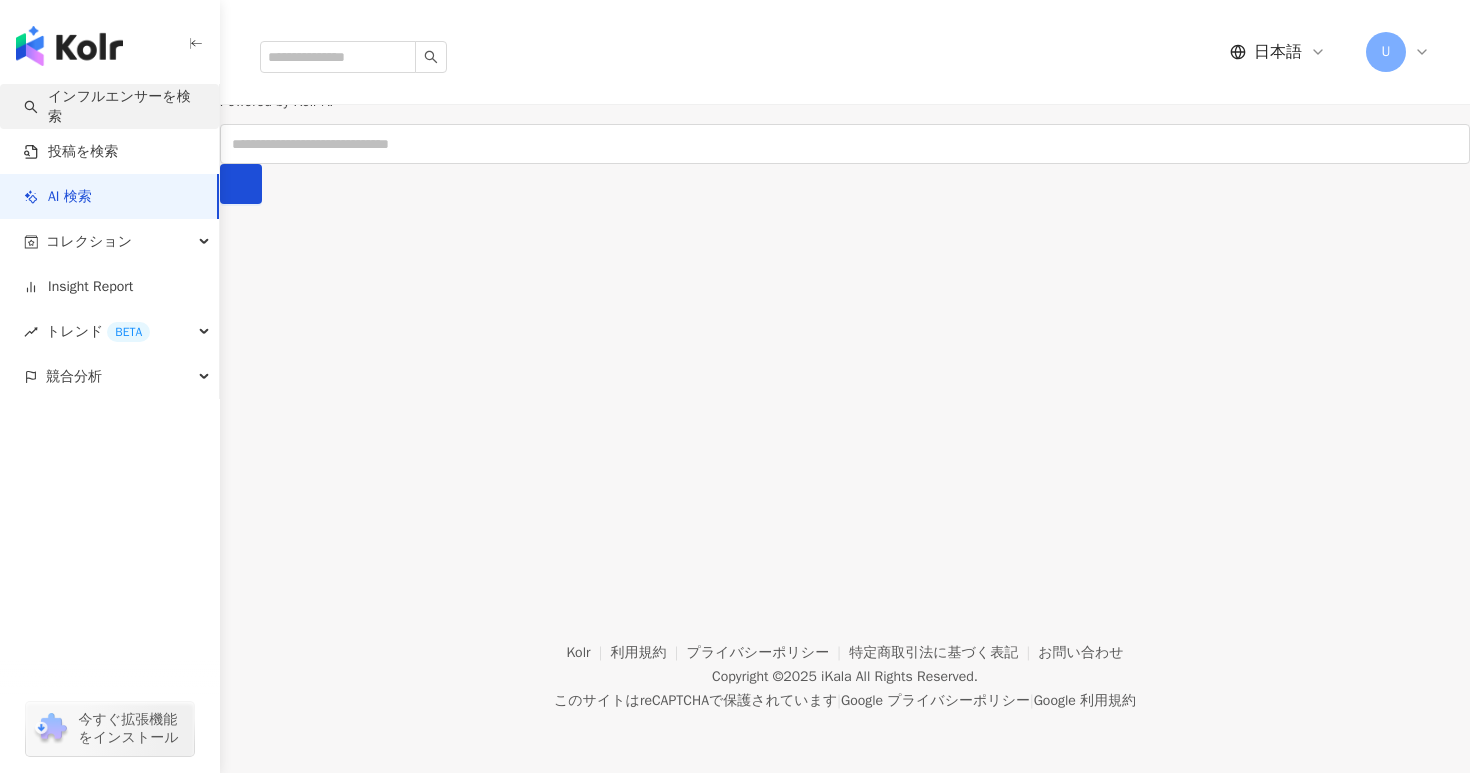 click on "インフルエンサーを検索" at bounding box center (113, 106) 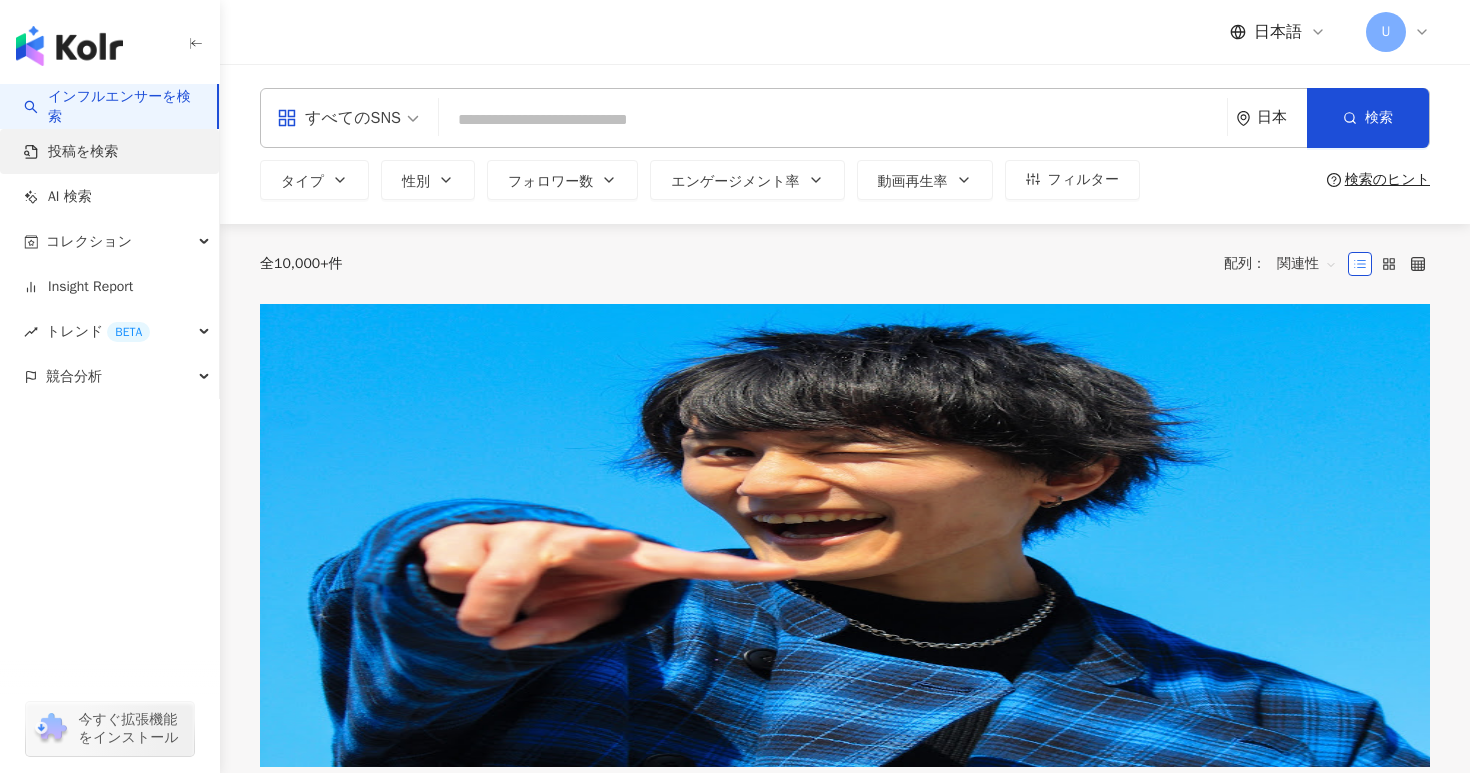 click on "投稿を検索" at bounding box center (71, 152) 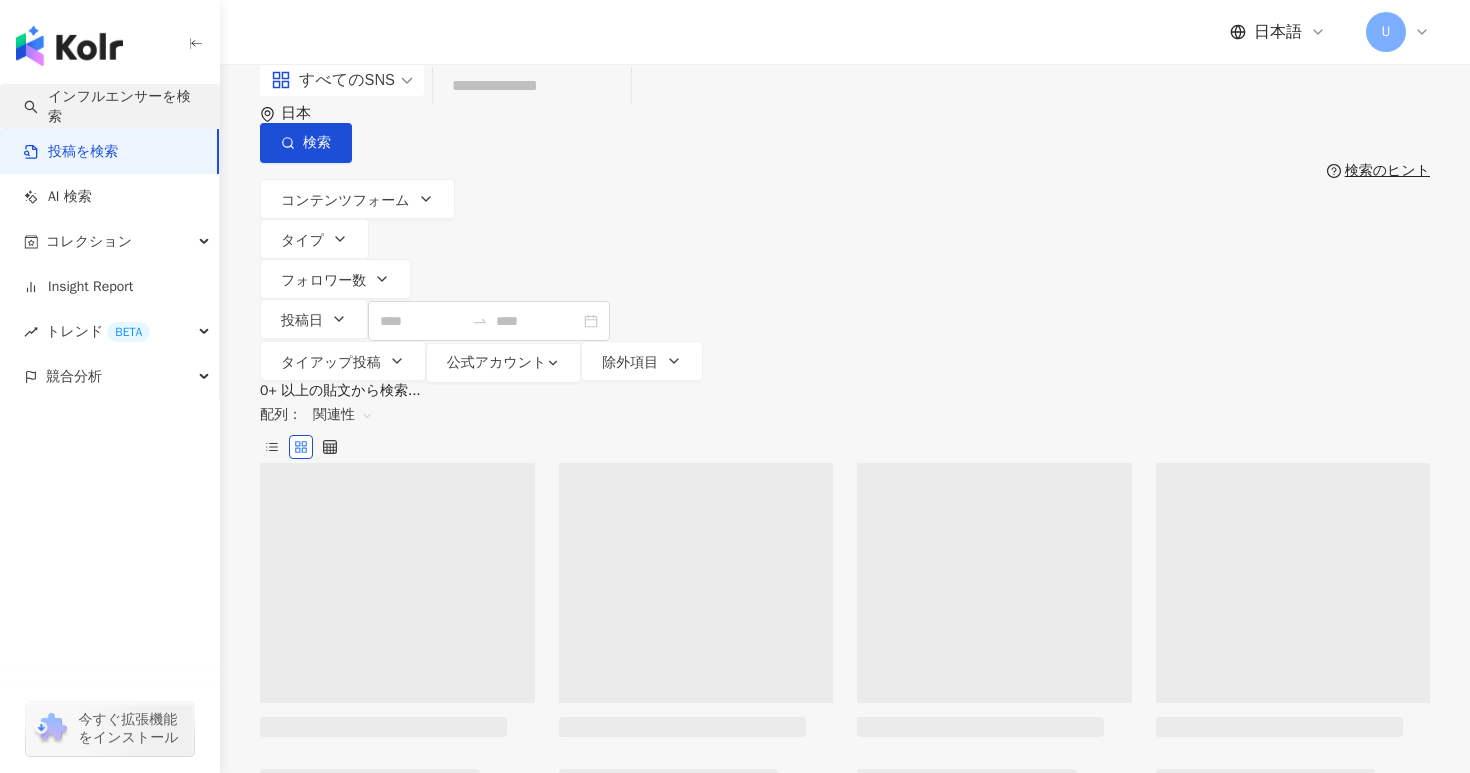 click on "インフルエンサーを検索" at bounding box center (113, 106) 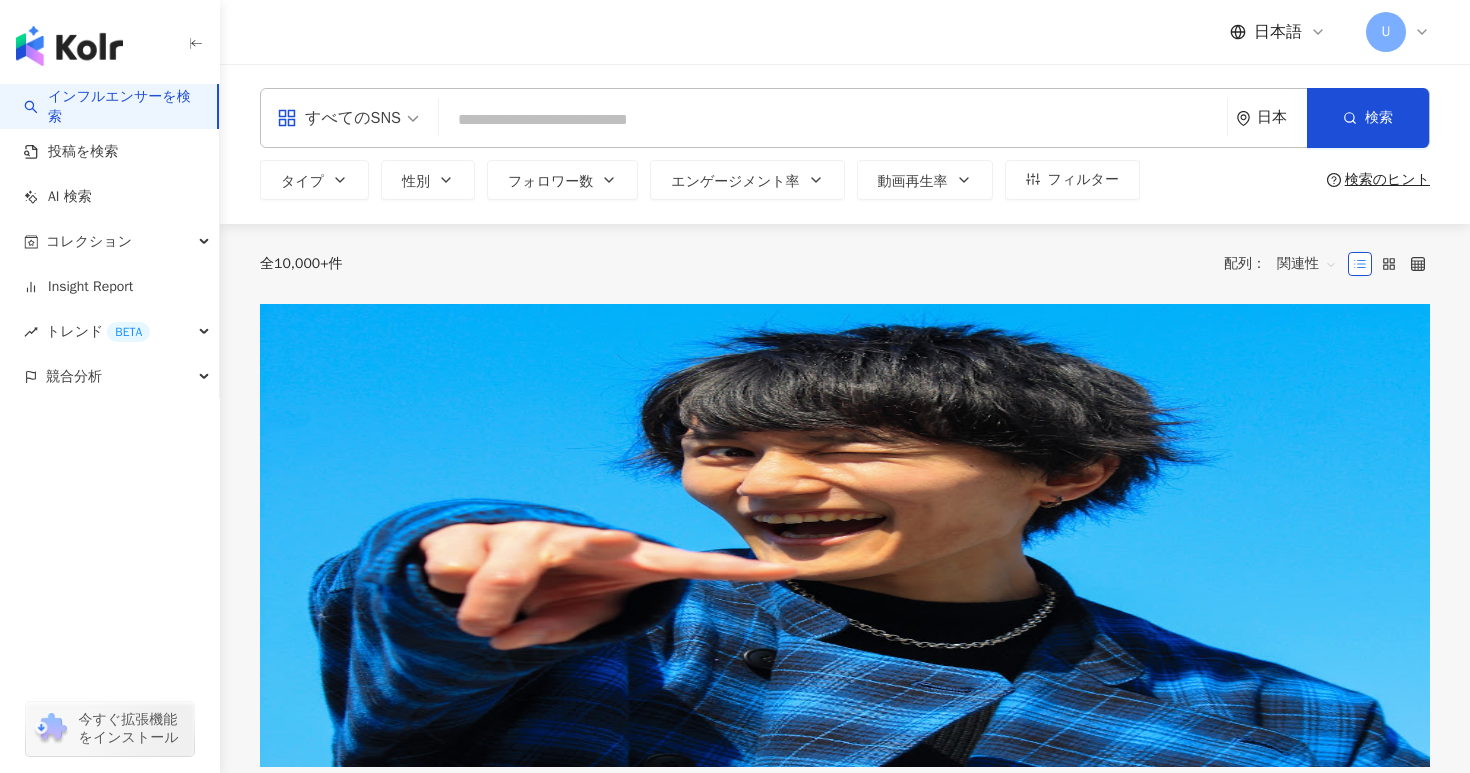 click on "インフルエンサーを検索" at bounding box center [112, 106] 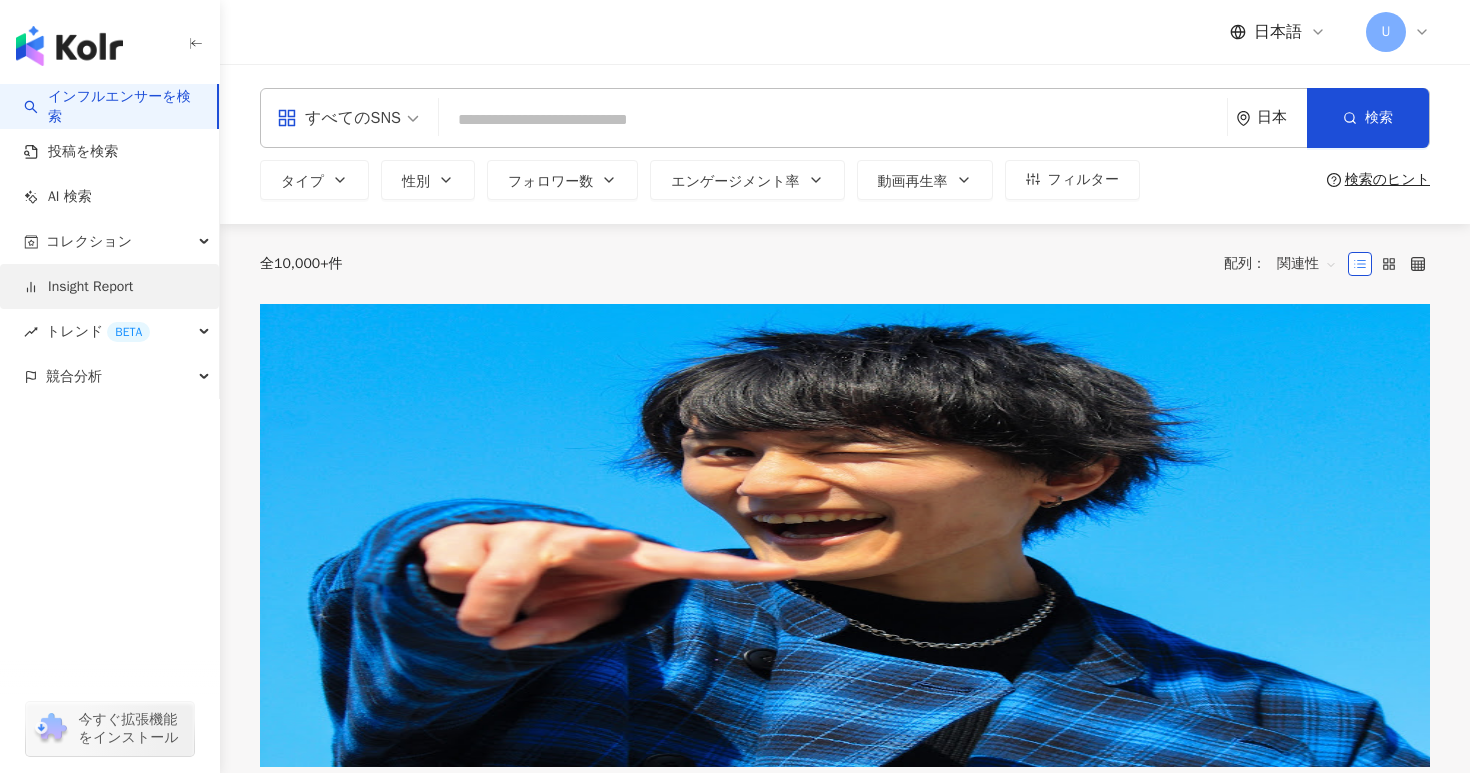 click on "Insight Report" at bounding box center [78, 287] 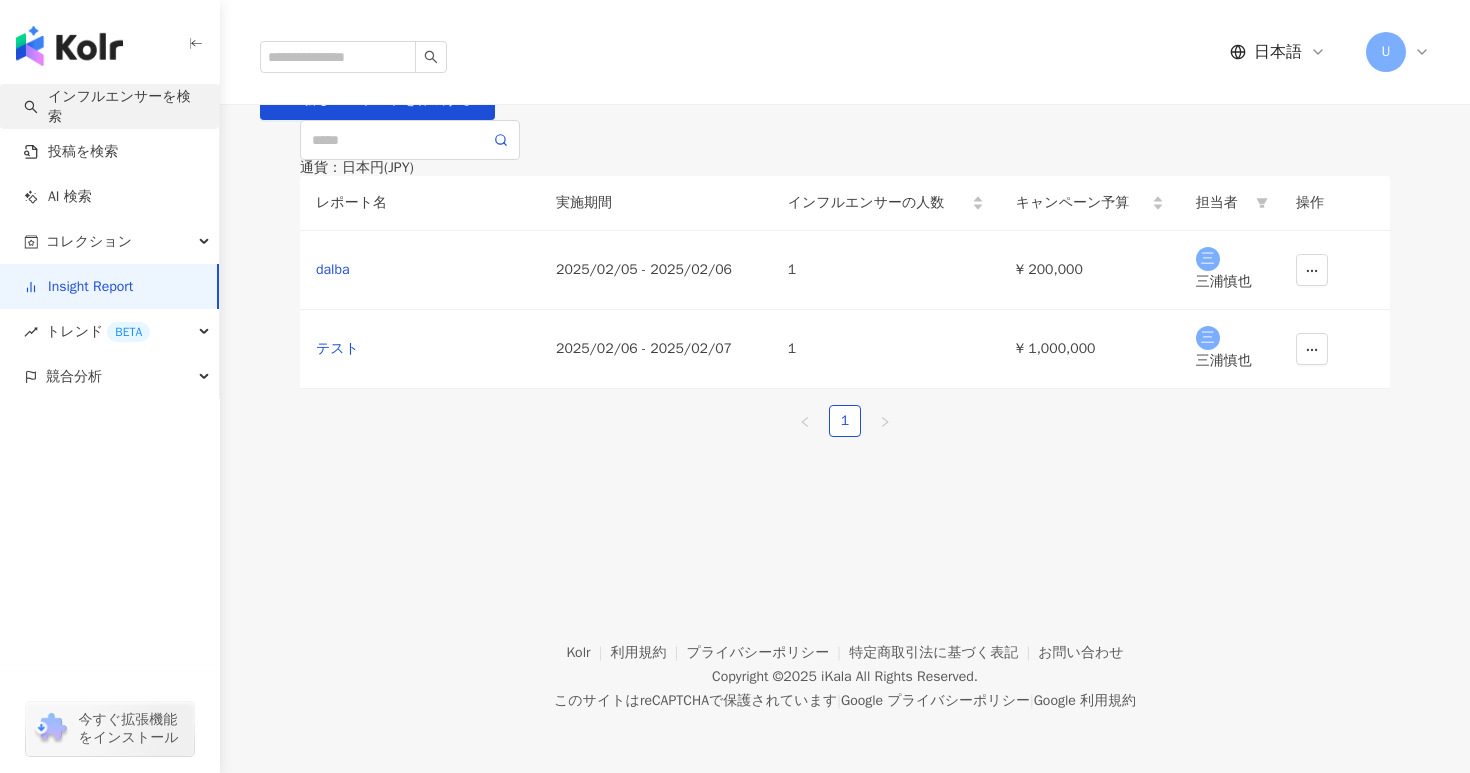 click on "インフルエンサーを検索" at bounding box center [113, 106] 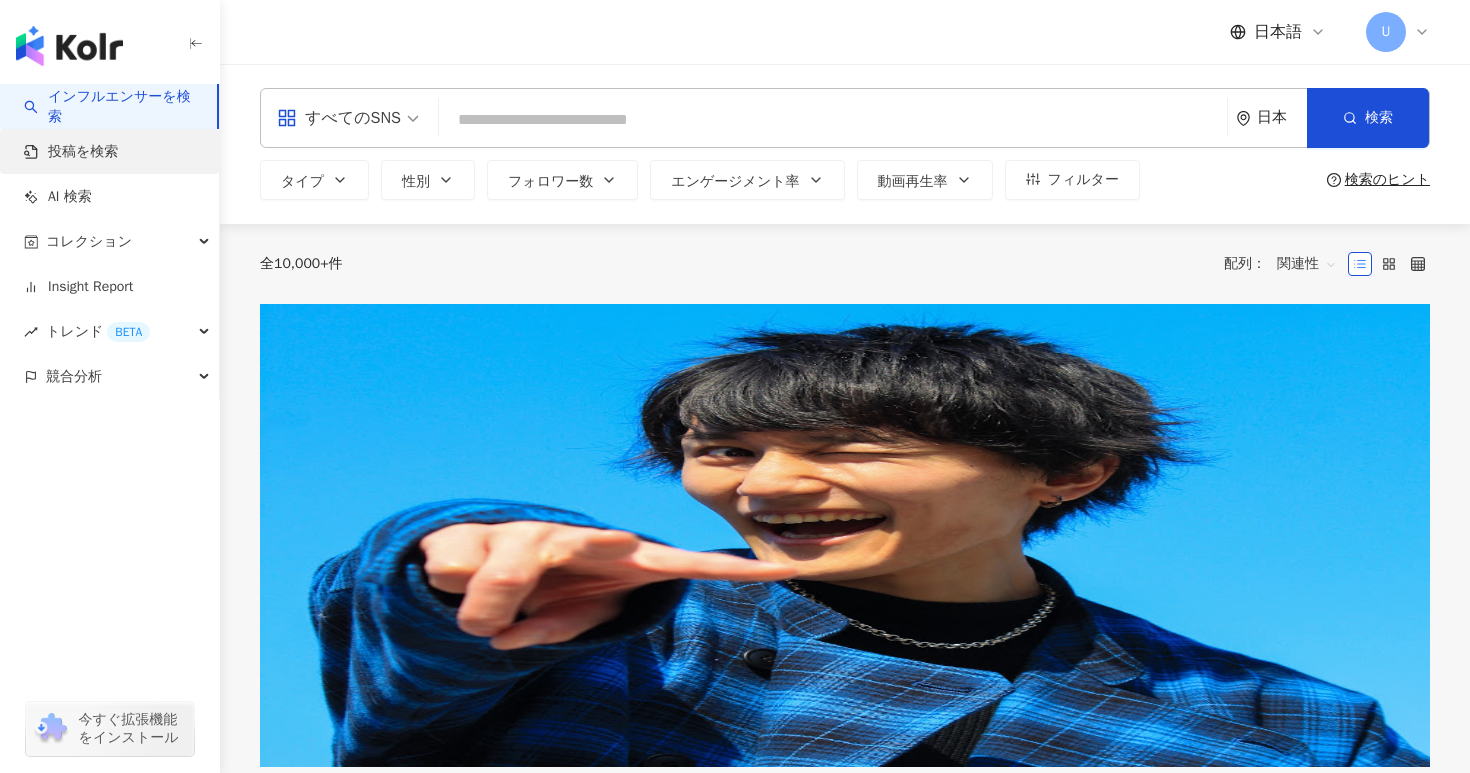 click on "投稿を検索" at bounding box center [71, 152] 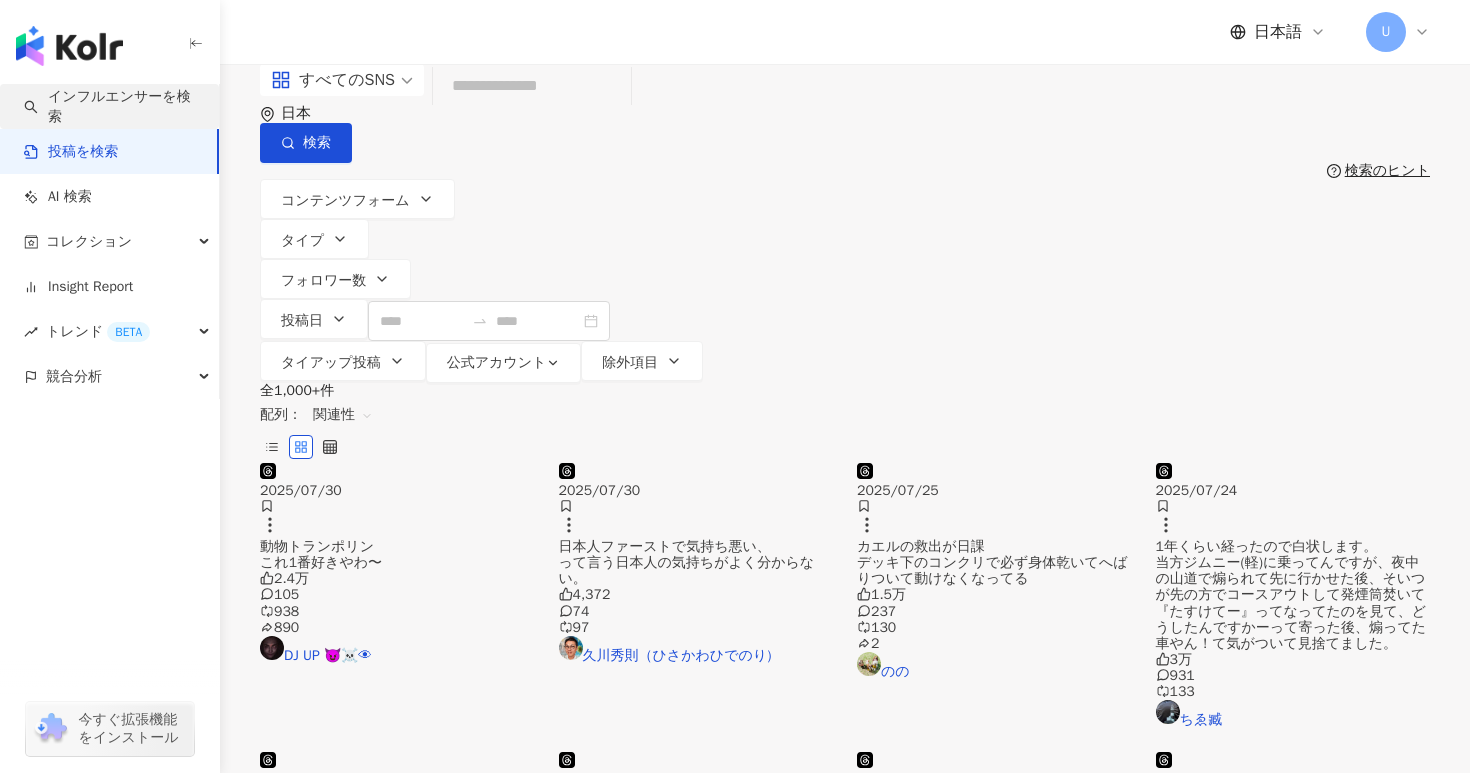 click on "インフルエンサーを検索" at bounding box center [113, 106] 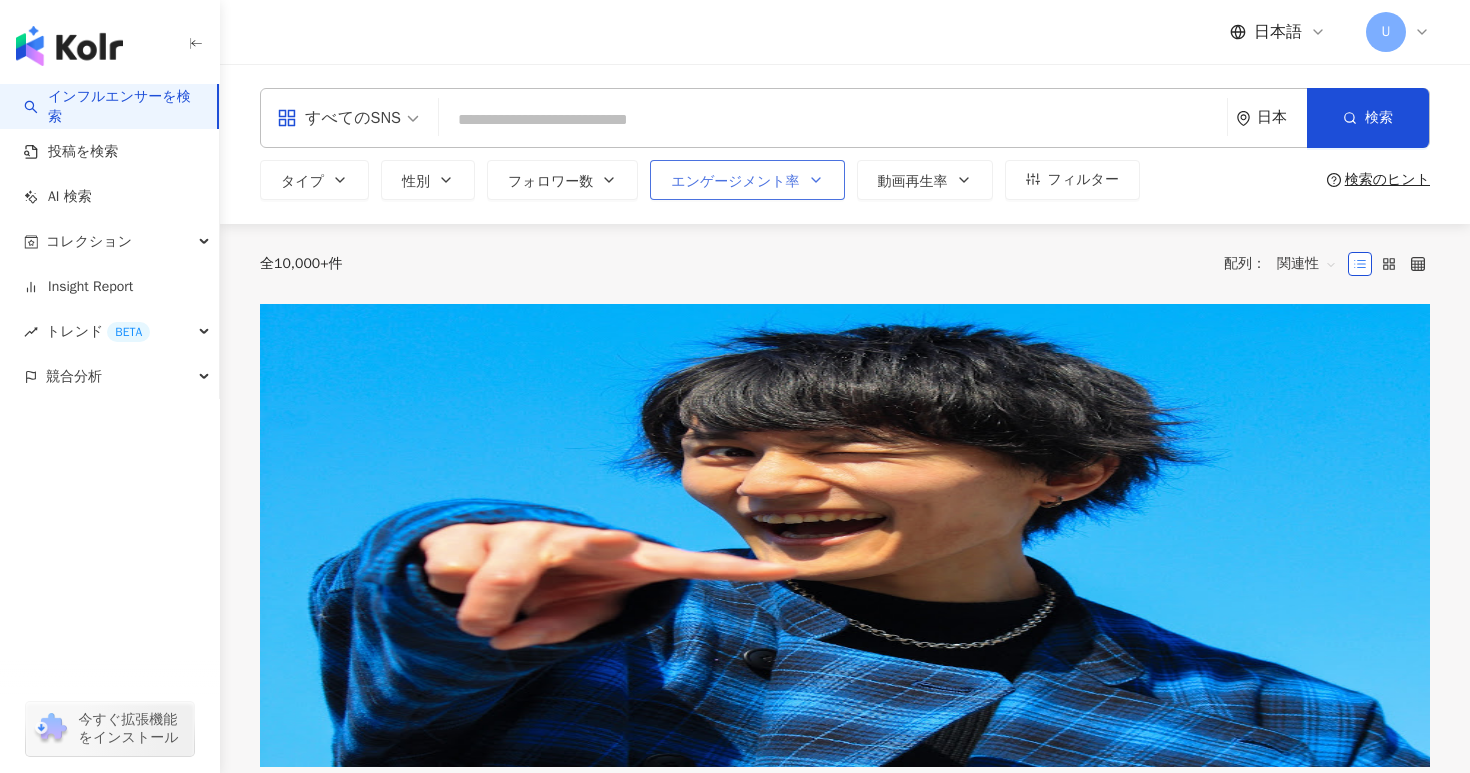 click 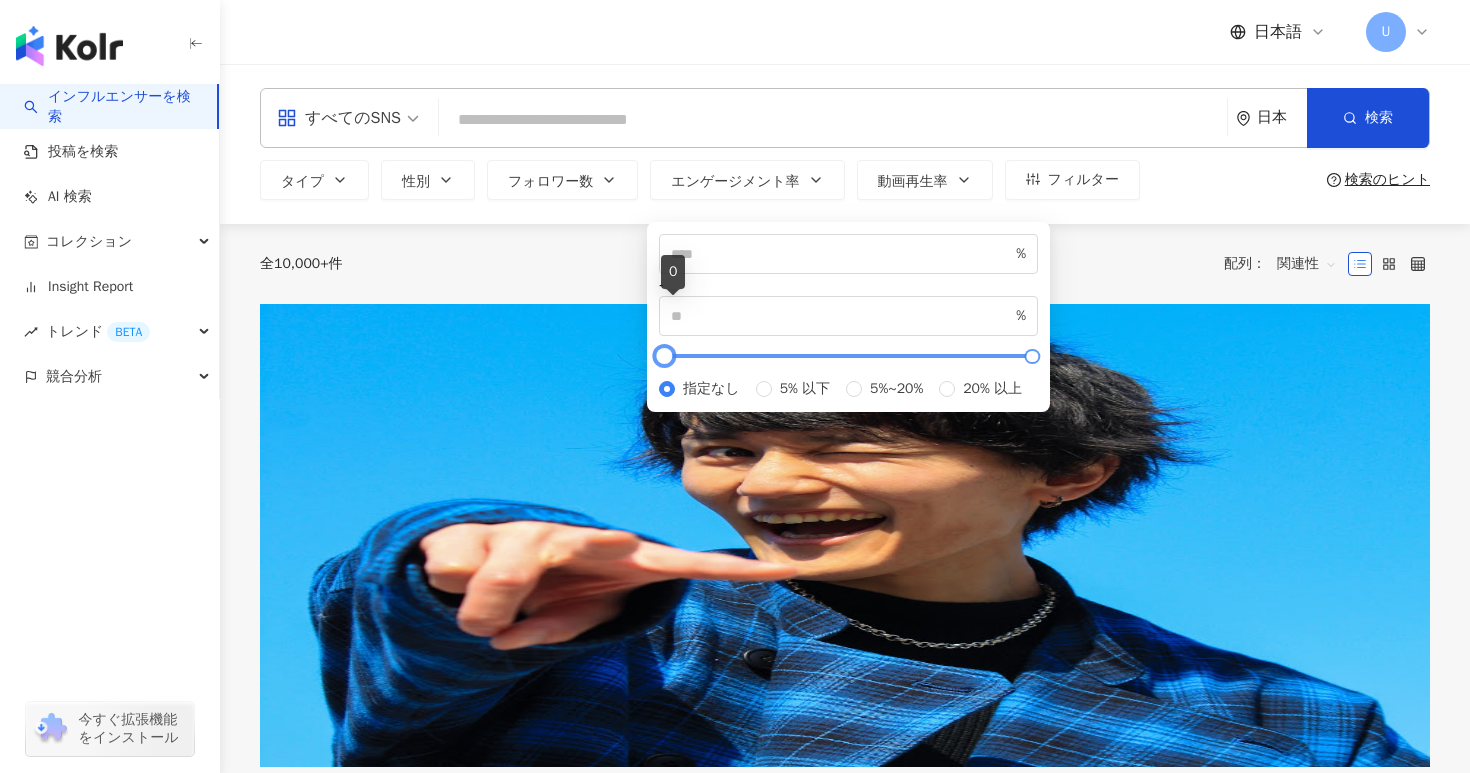 type on "**" 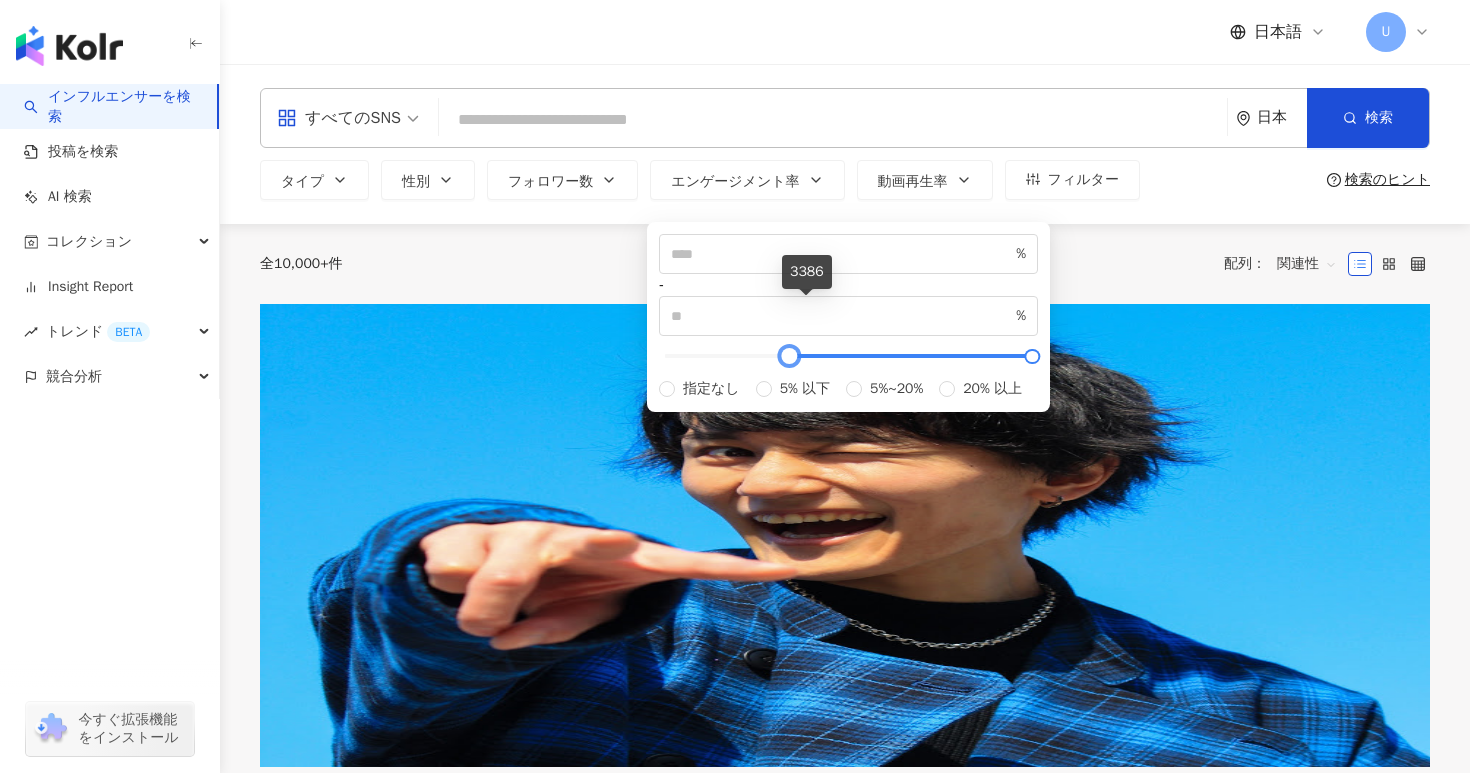 type on "*" 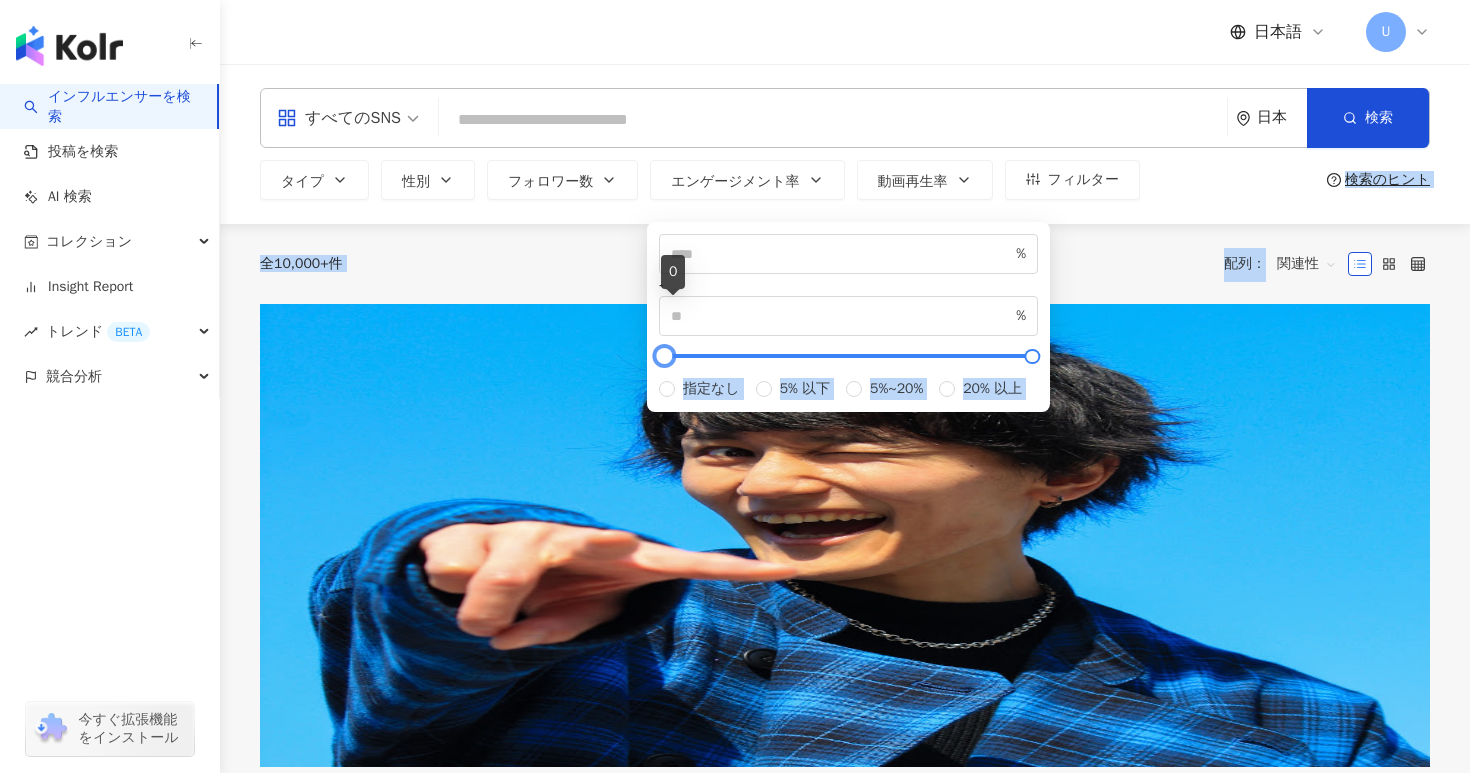 drag, startPoint x: 669, startPoint y: 304, endPoint x: 571, endPoint y: 318, distance: 98.99495 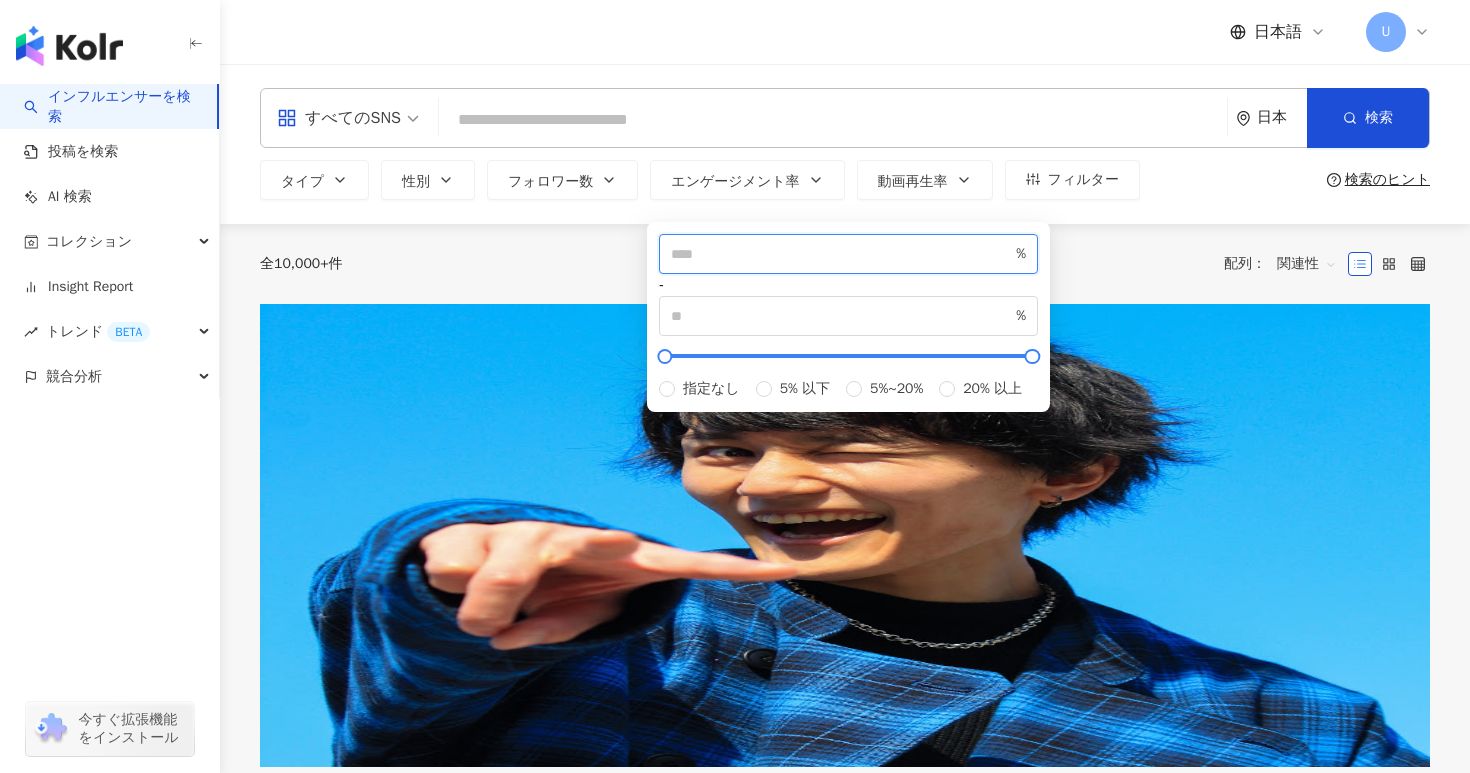click on "*" at bounding box center (841, 254) 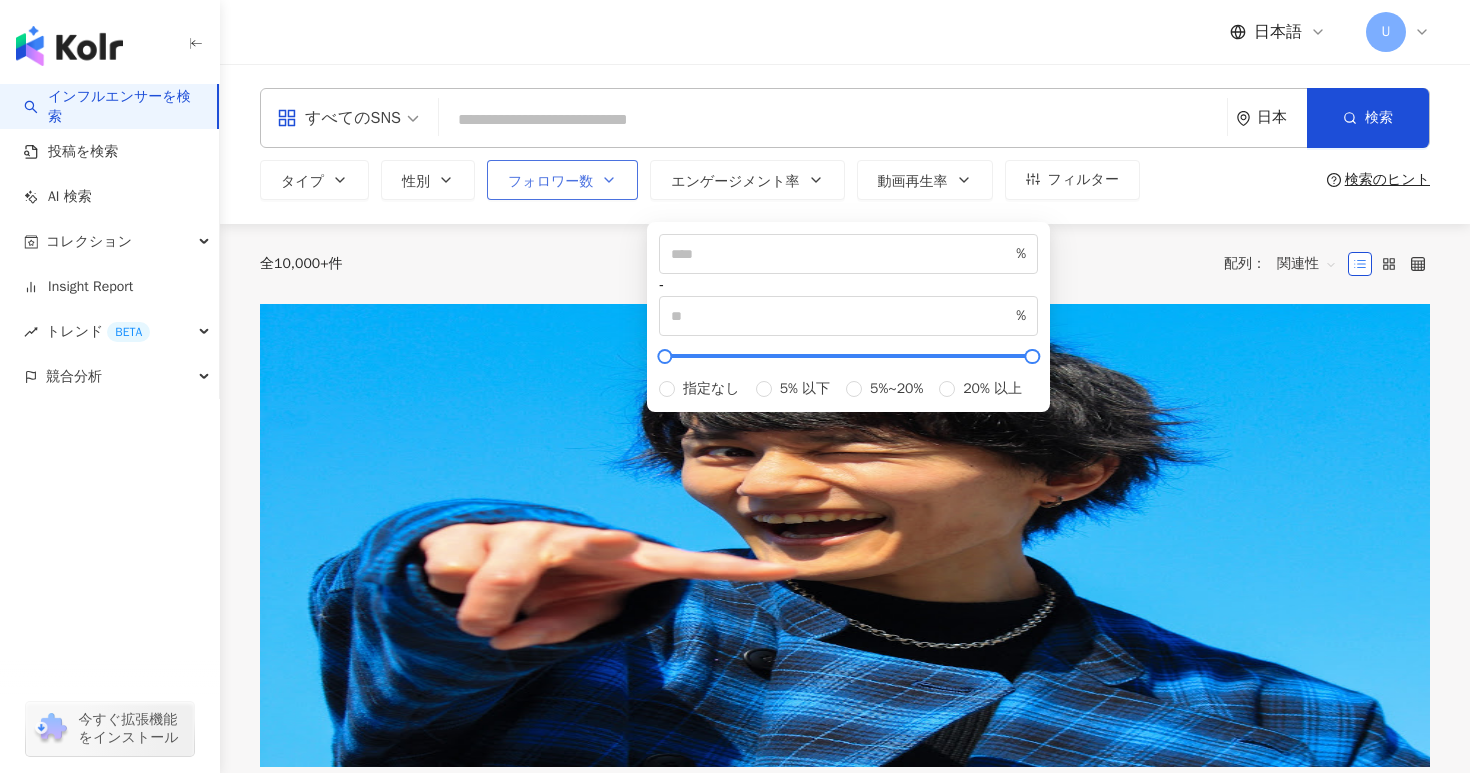 click on "フォロワー数" at bounding box center [562, 180] 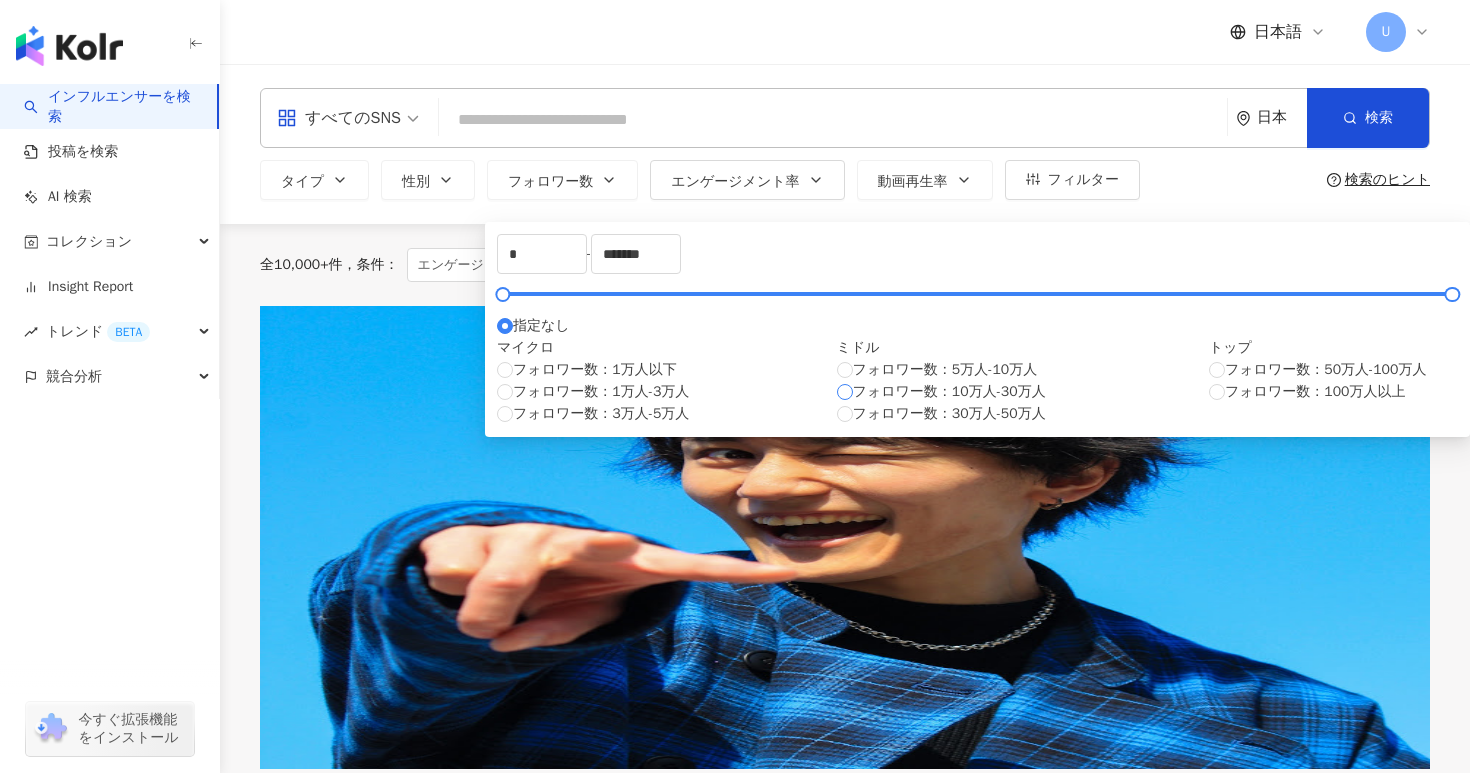 type on "******" 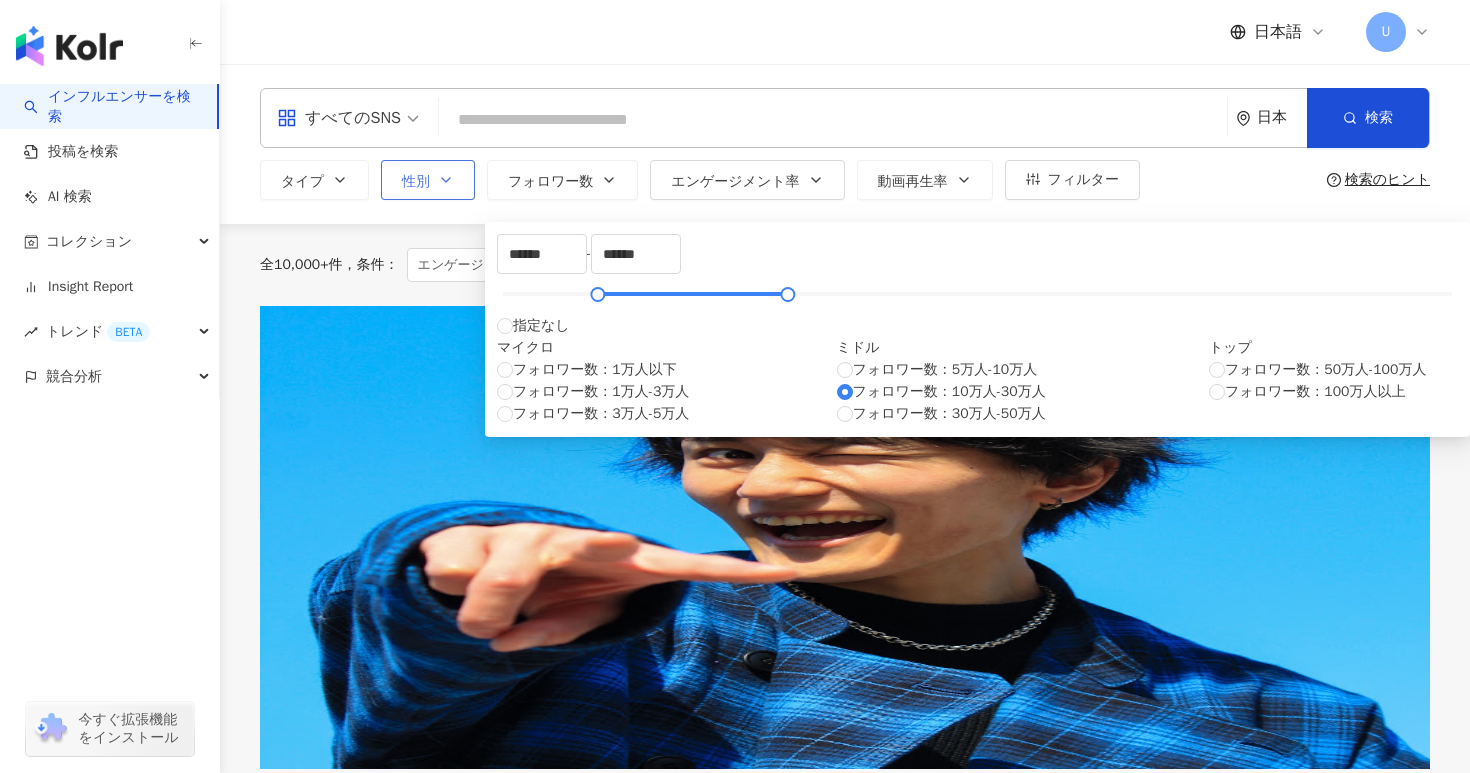 click on "性別" at bounding box center (428, 180) 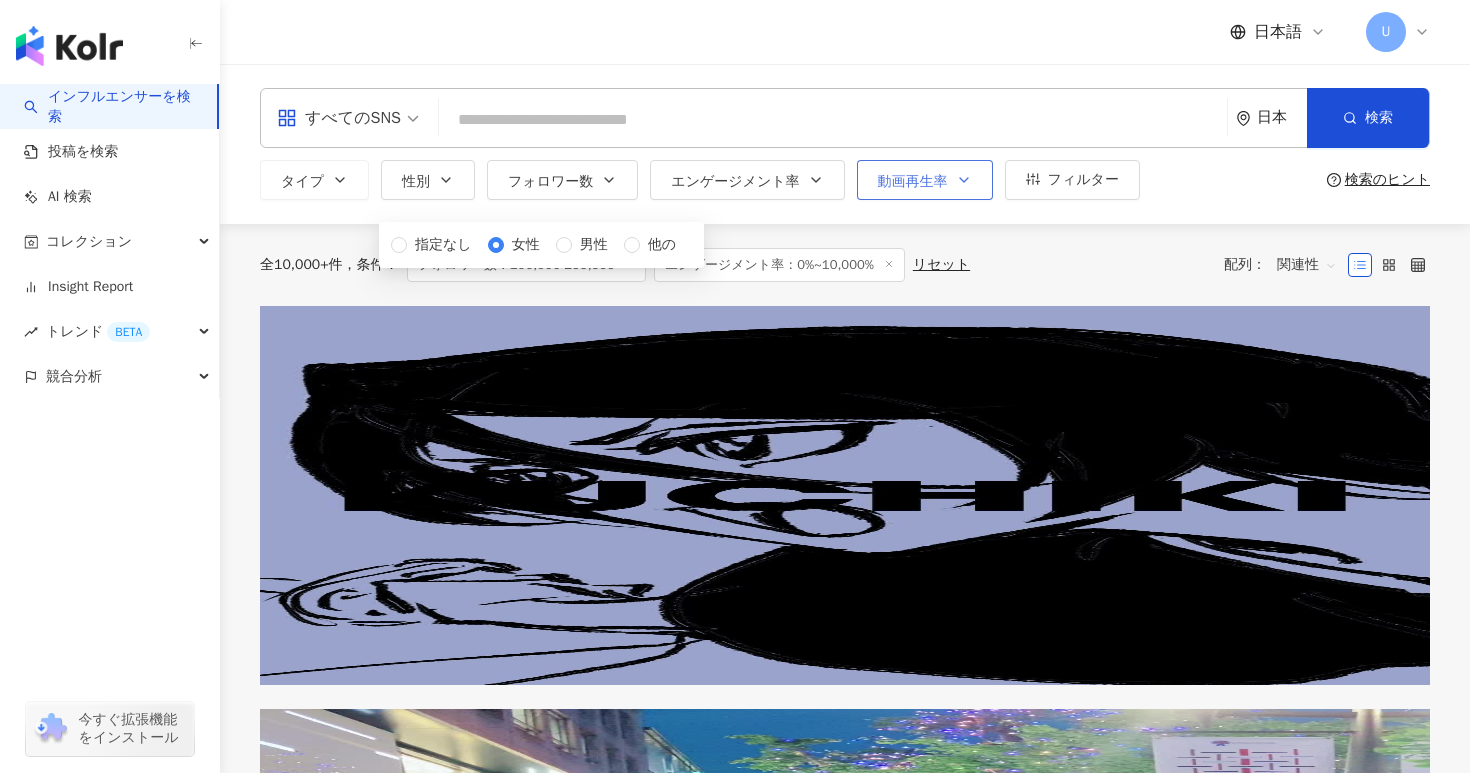 click on "動画再生率" at bounding box center [925, 180] 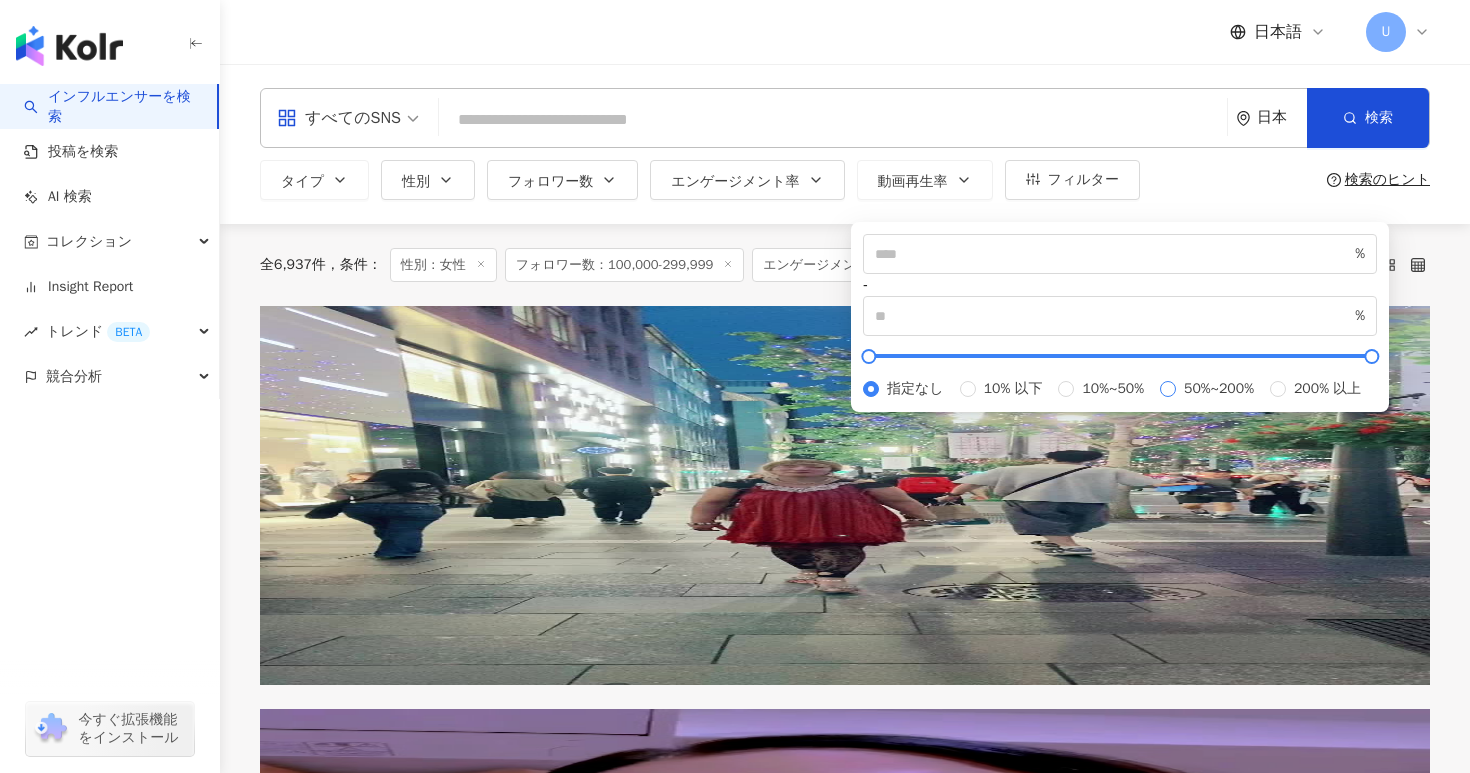 type on "**" 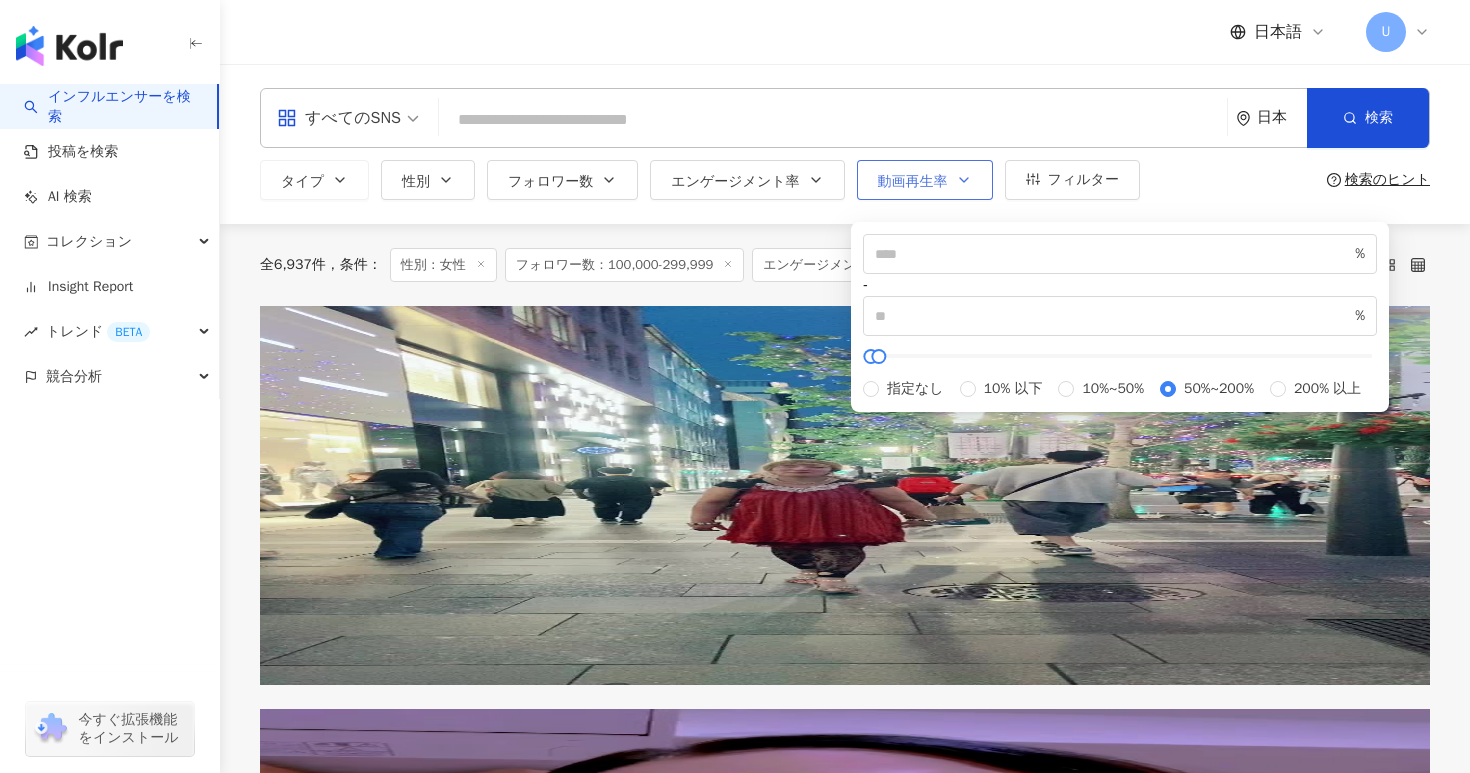click on "動画再生率" at bounding box center (913, 182) 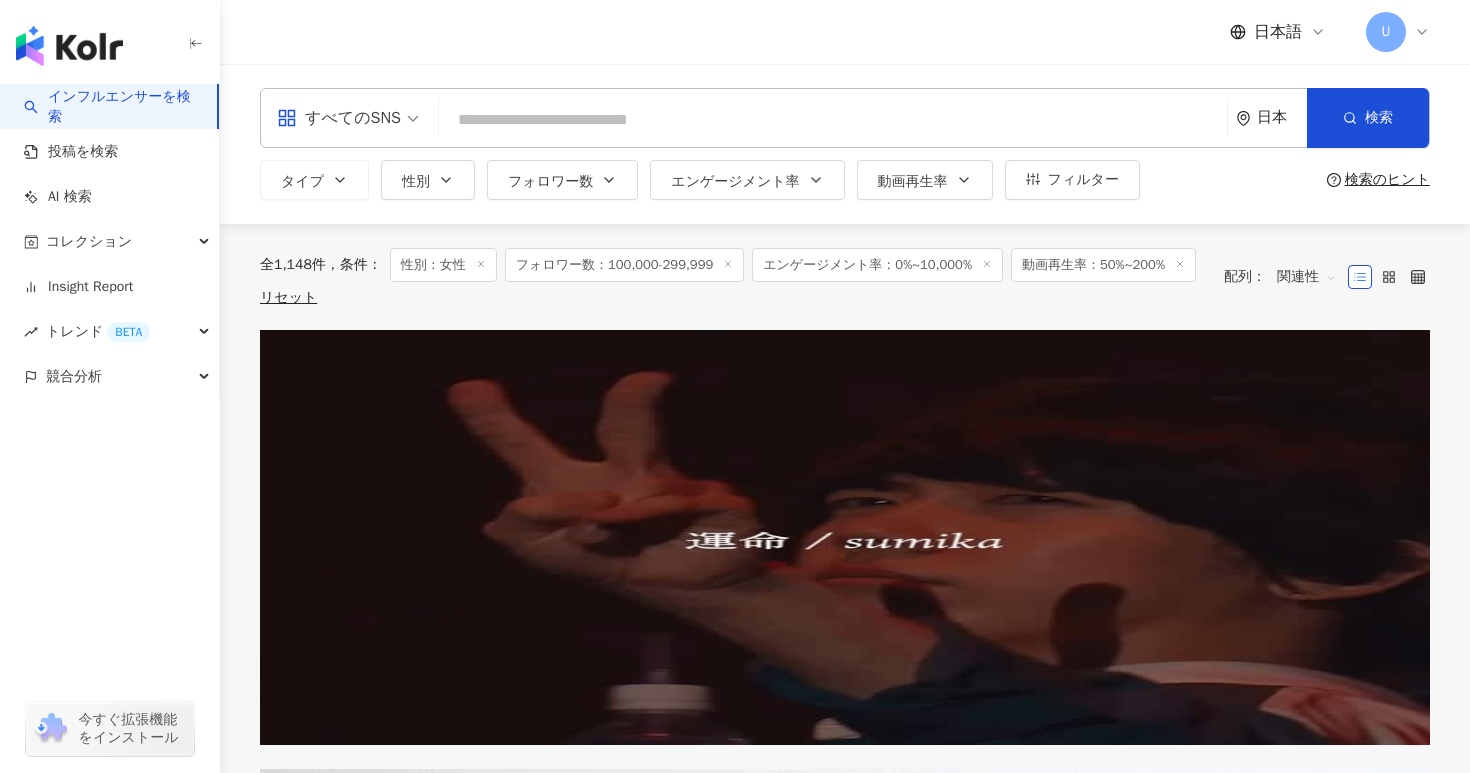 click at bounding box center [833, 120] 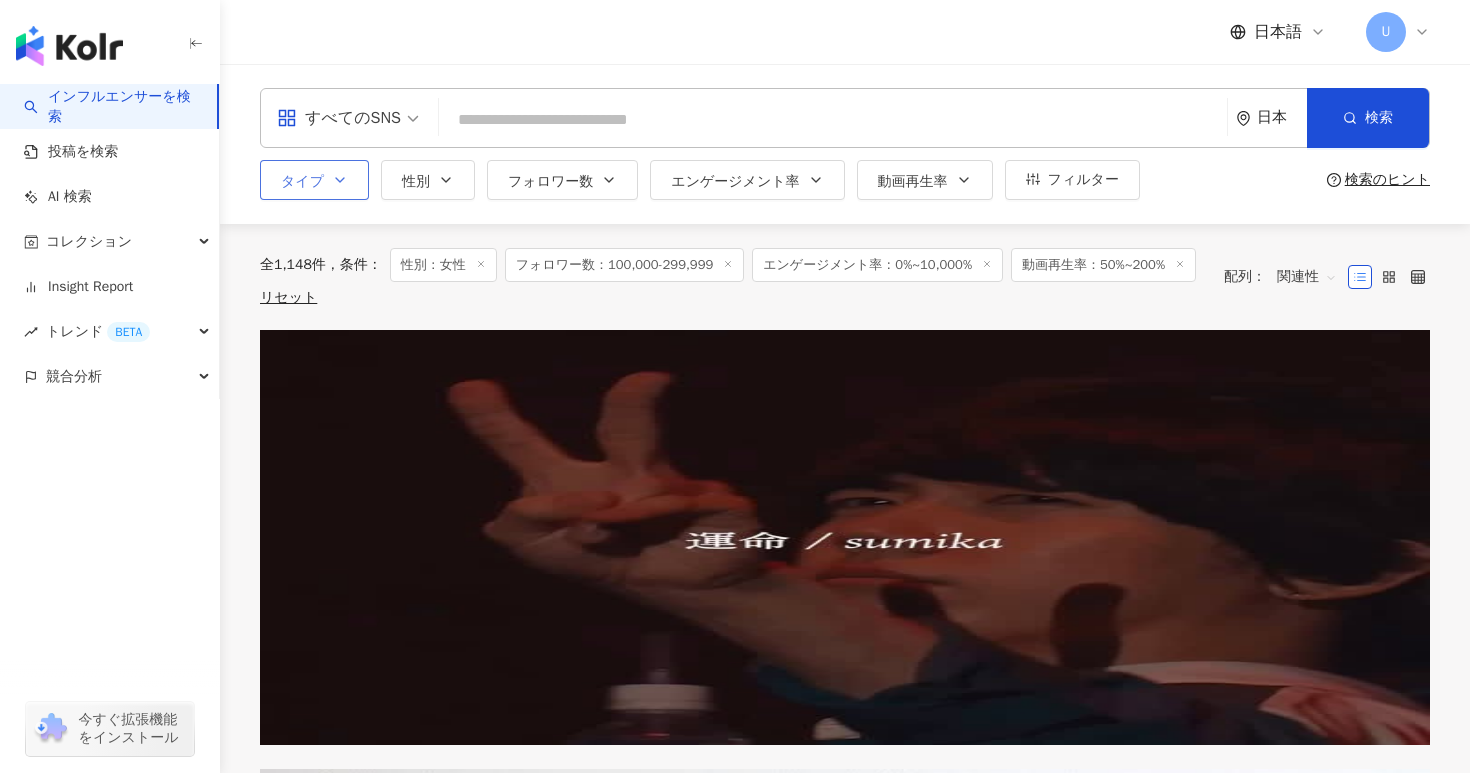 click on "タイプ" at bounding box center [314, 180] 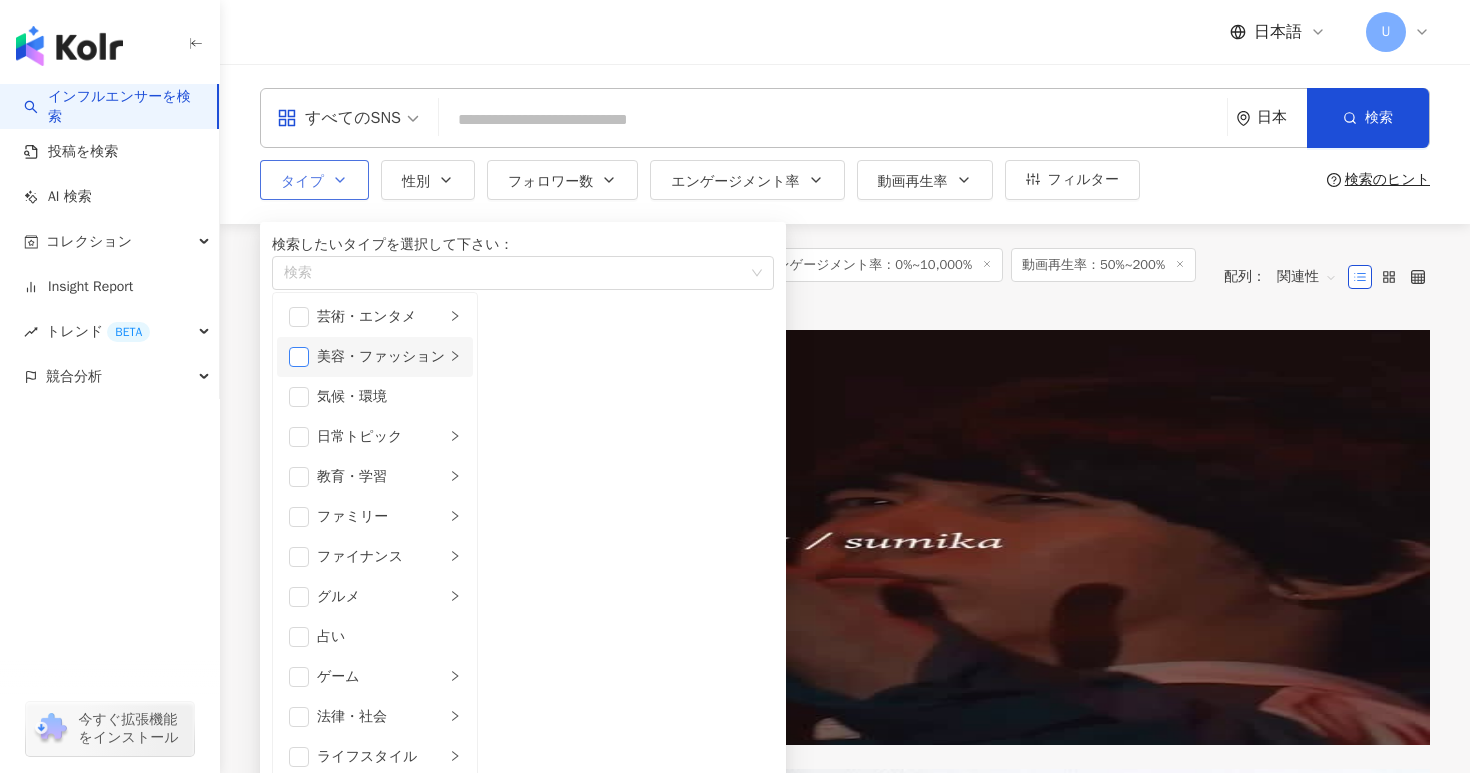 click at bounding box center (299, 357) 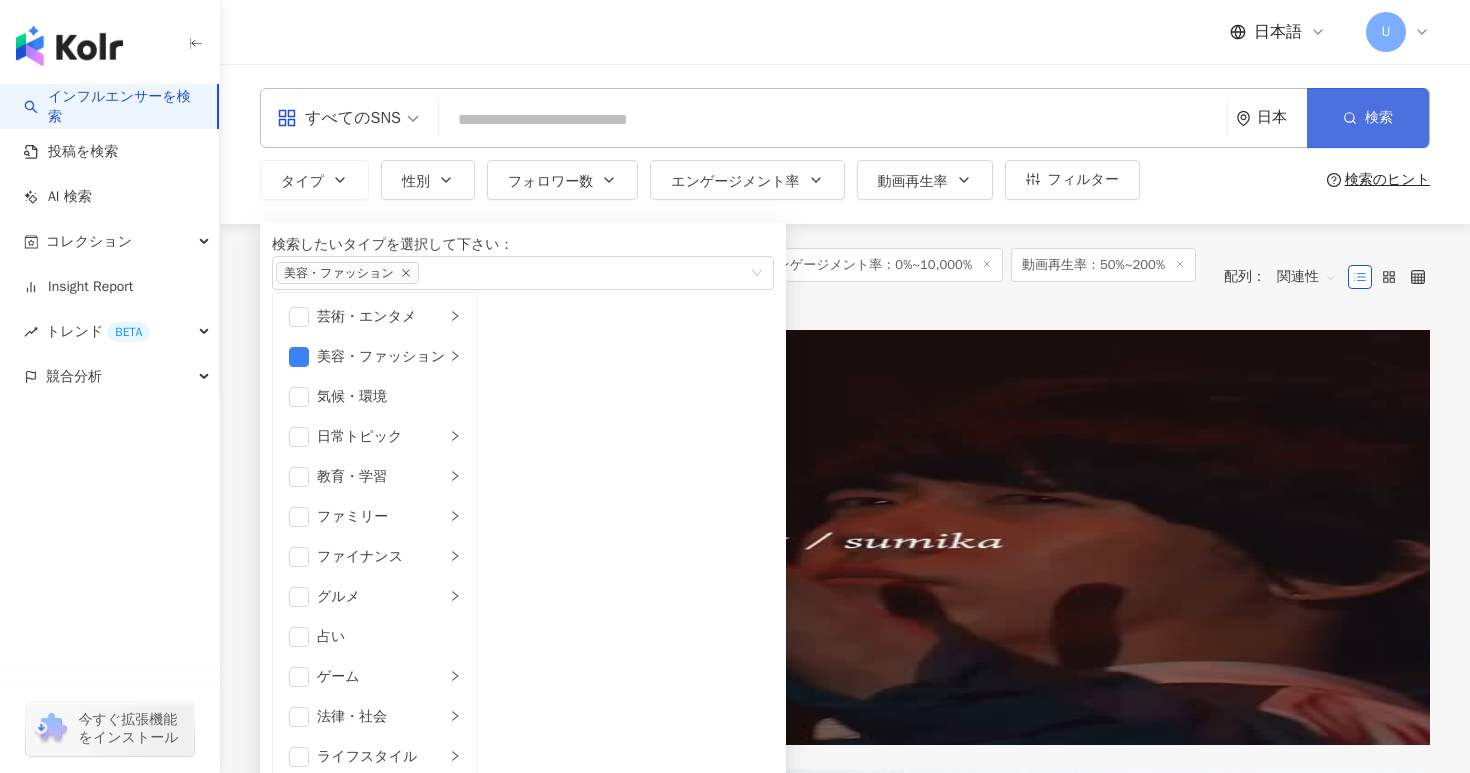 click on "検索" at bounding box center (1368, 118) 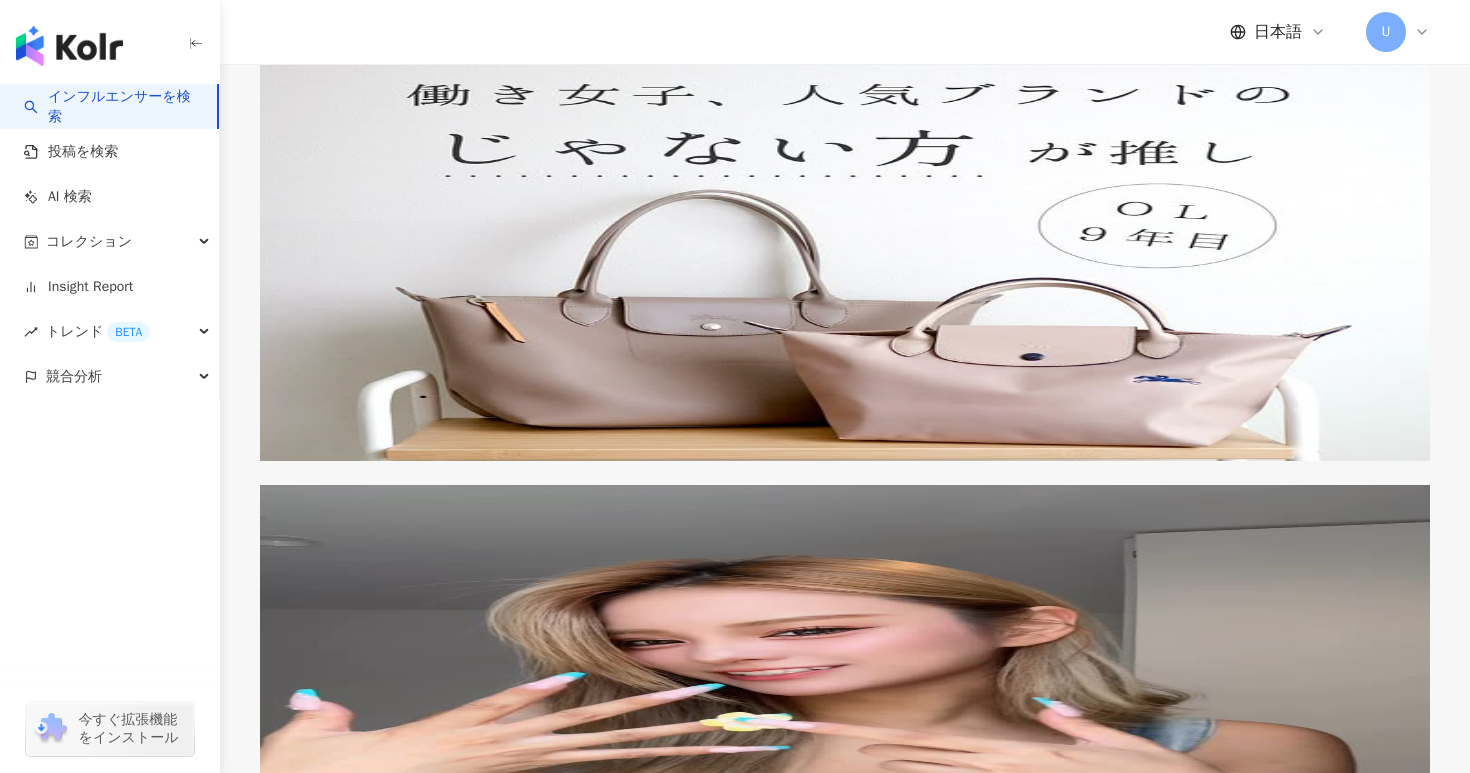 scroll, scrollTop: 192, scrollLeft: 0, axis: vertical 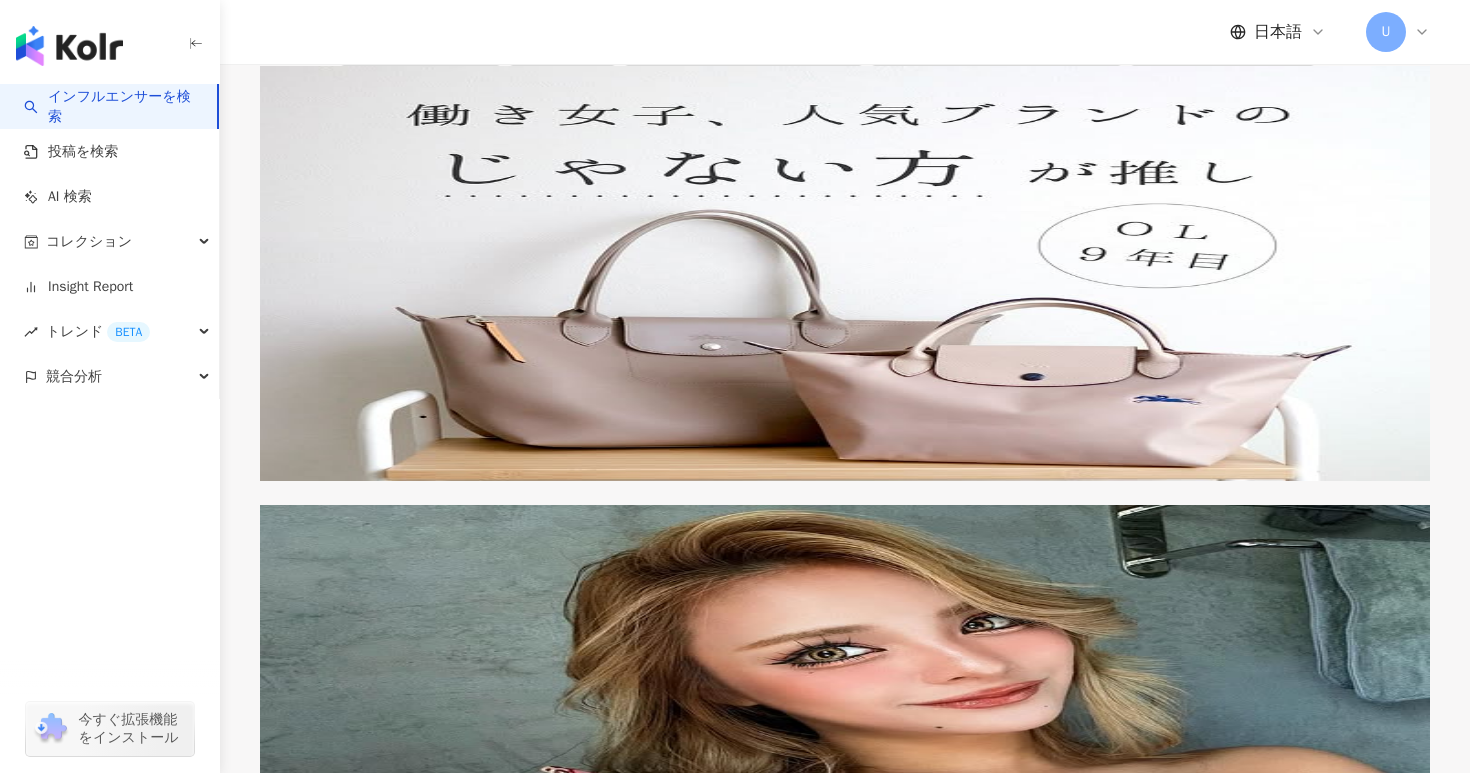 click on "エンゲージメント率：0%~10,000%" at bounding box center (996, 49) 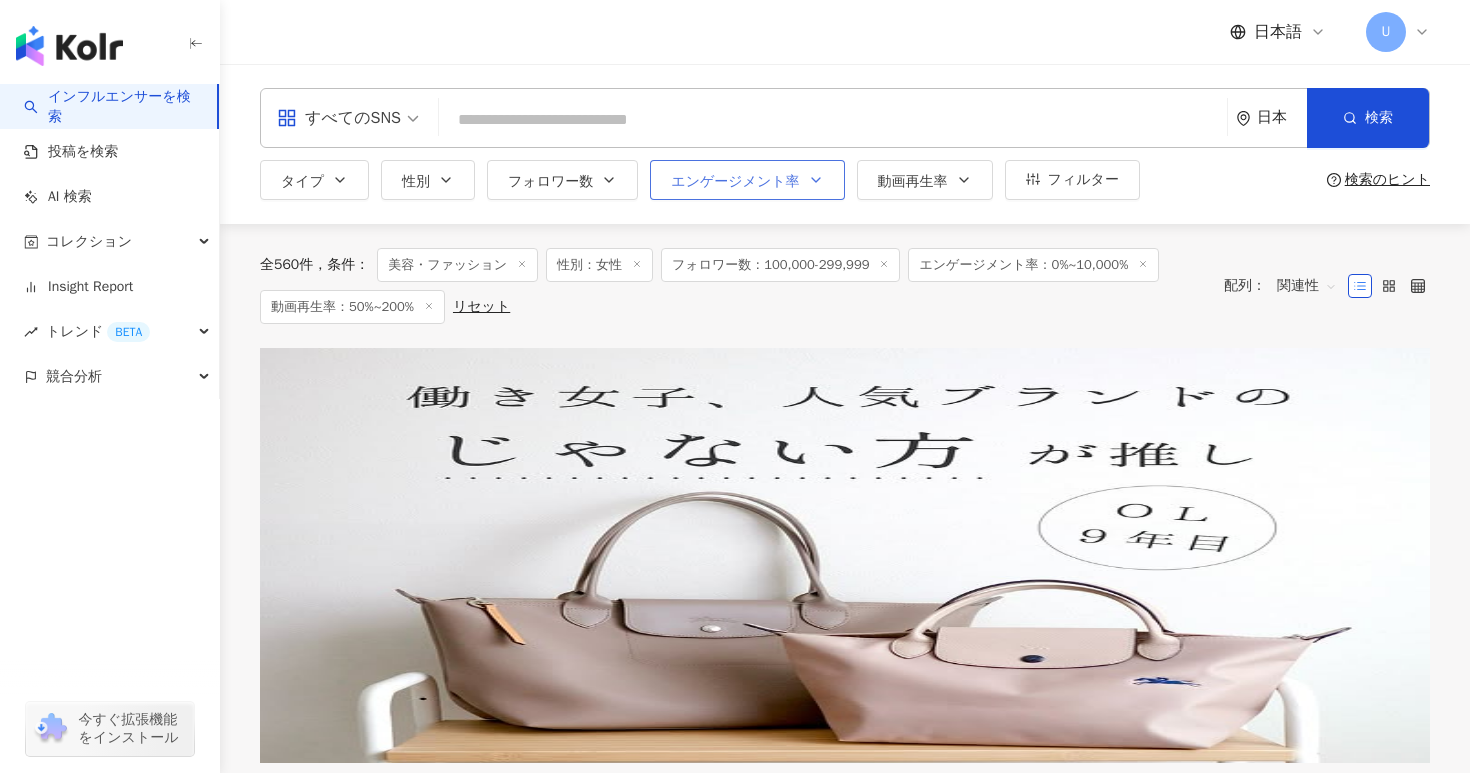 click on "エンゲージメント率" at bounding box center [735, 182] 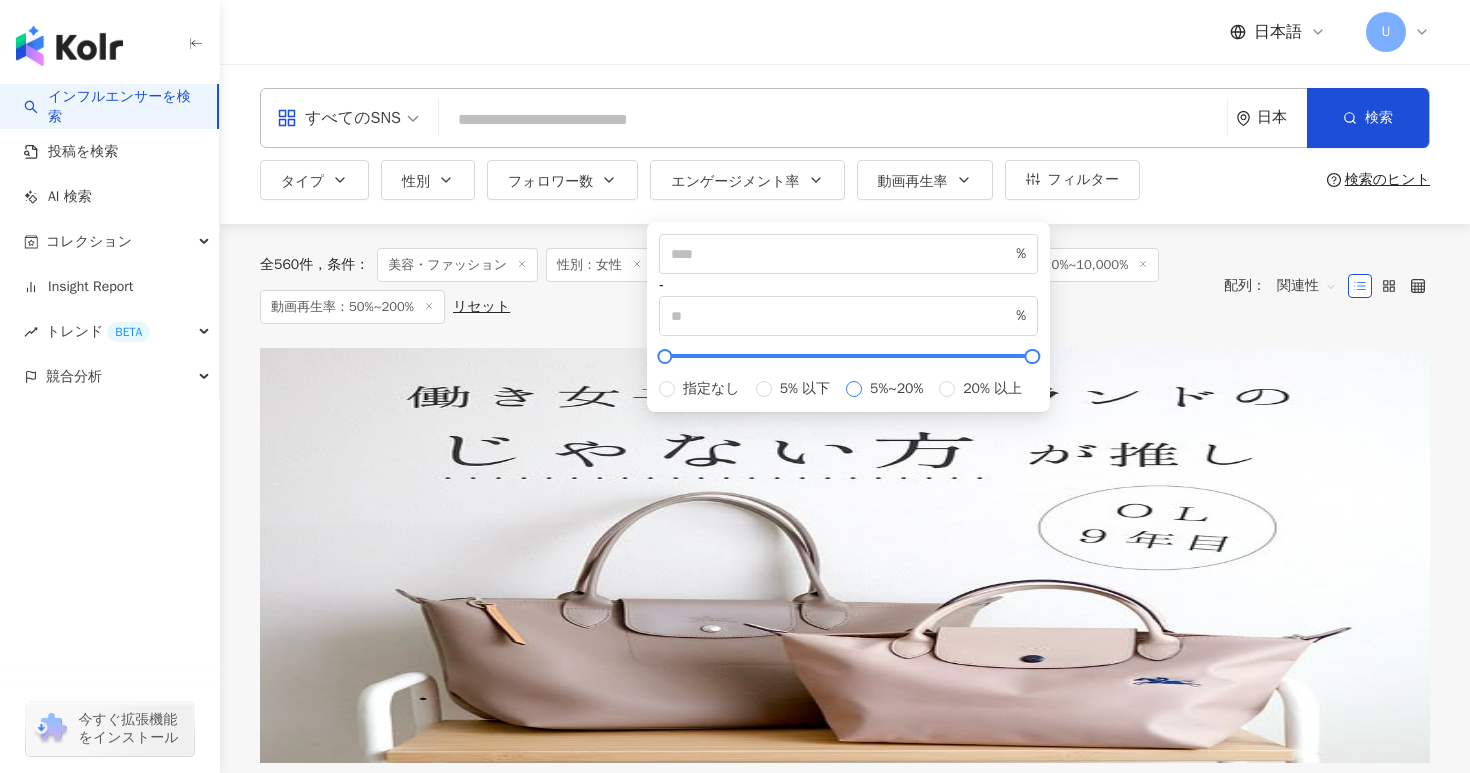 click on "5%~20%" at bounding box center (896, 389) 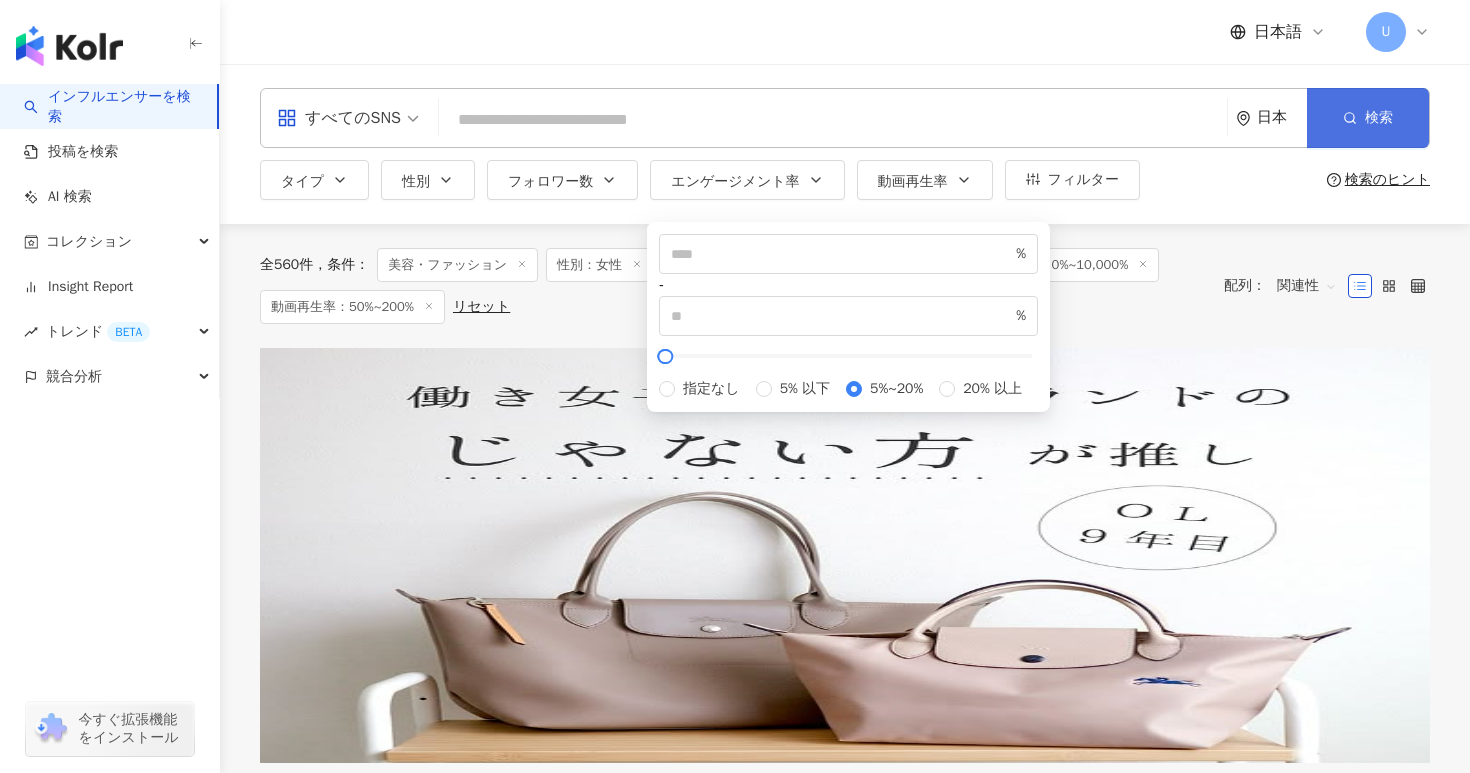 click on "検索" at bounding box center (1368, 118) 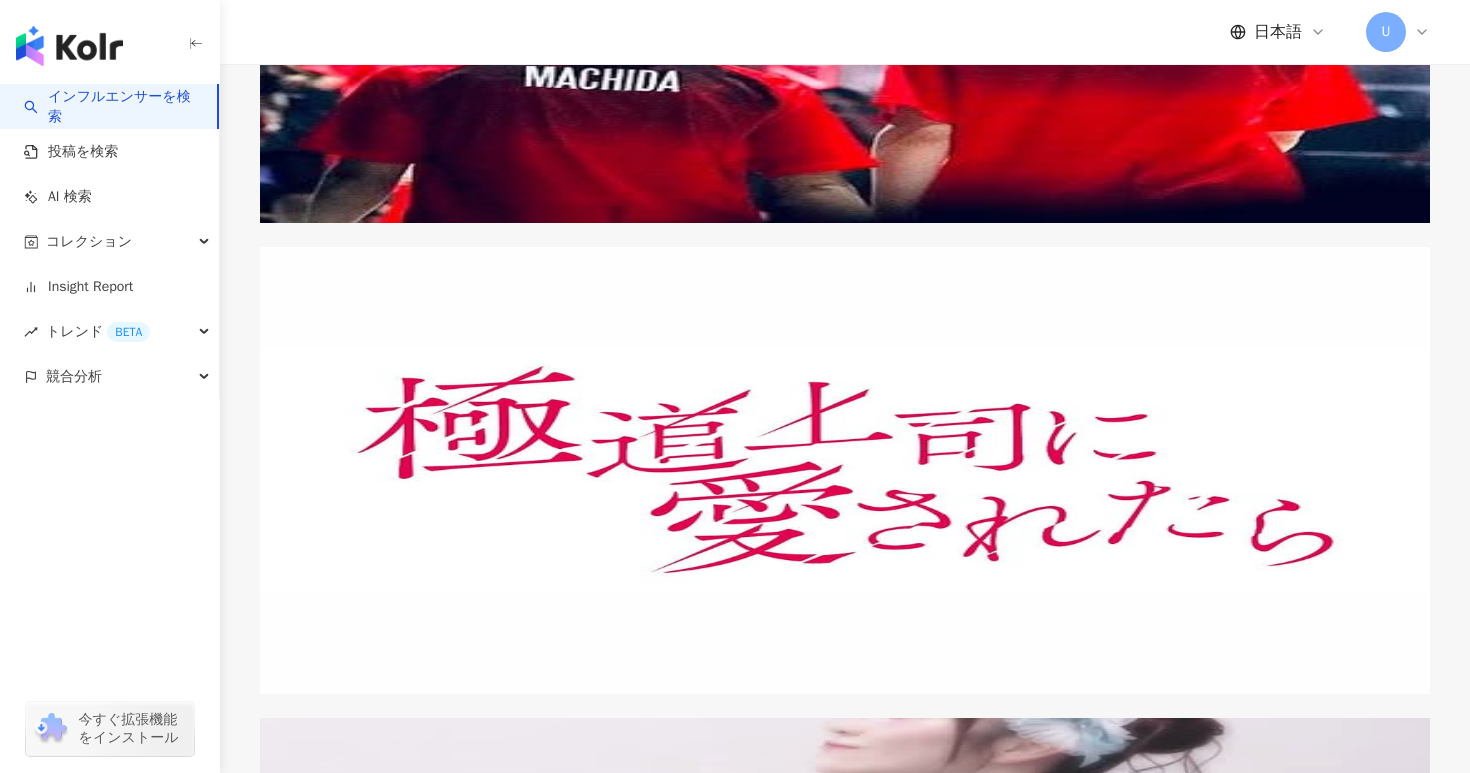 scroll, scrollTop: 3273, scrollLeft: 0, axis: vertical 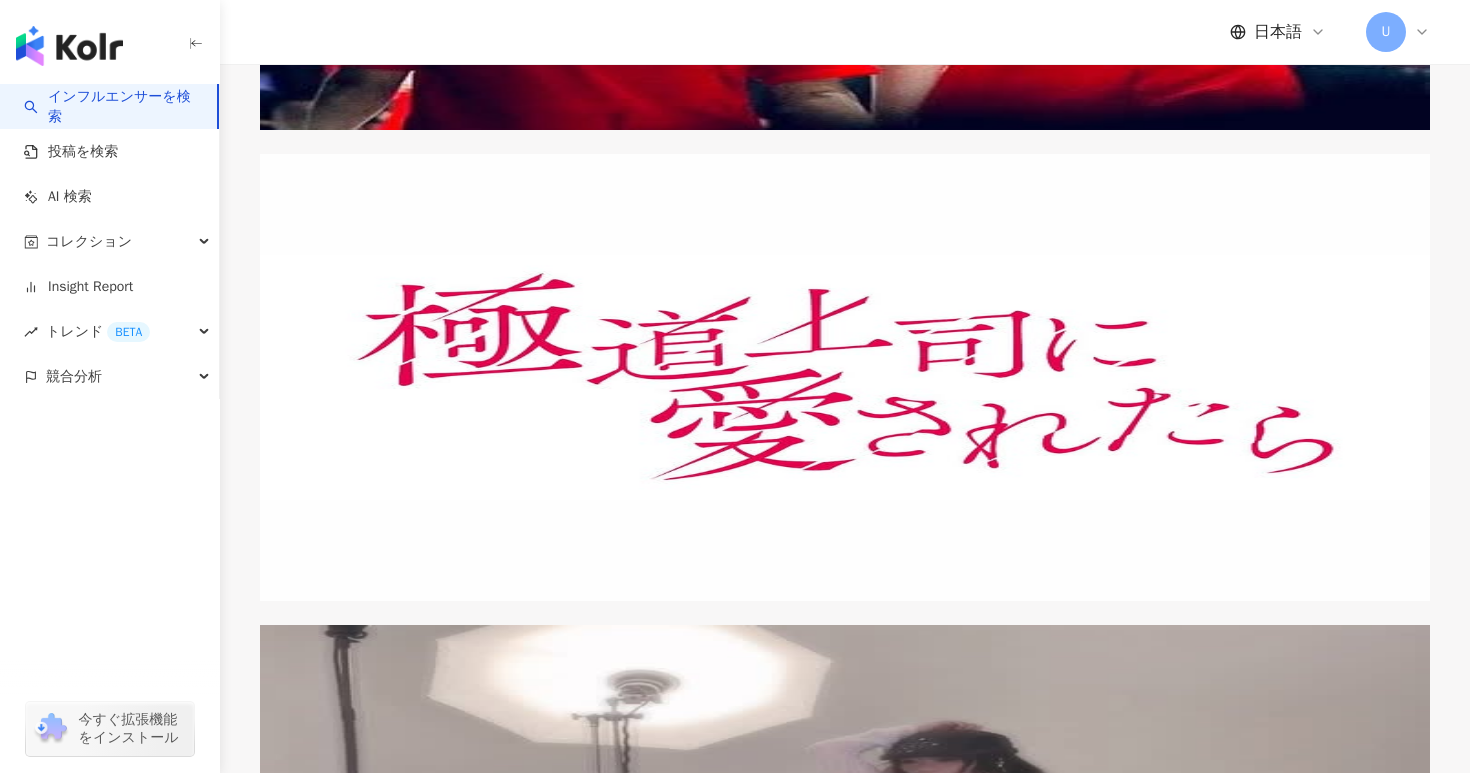 click on "次のページ" at bounding box center [941, 2537] 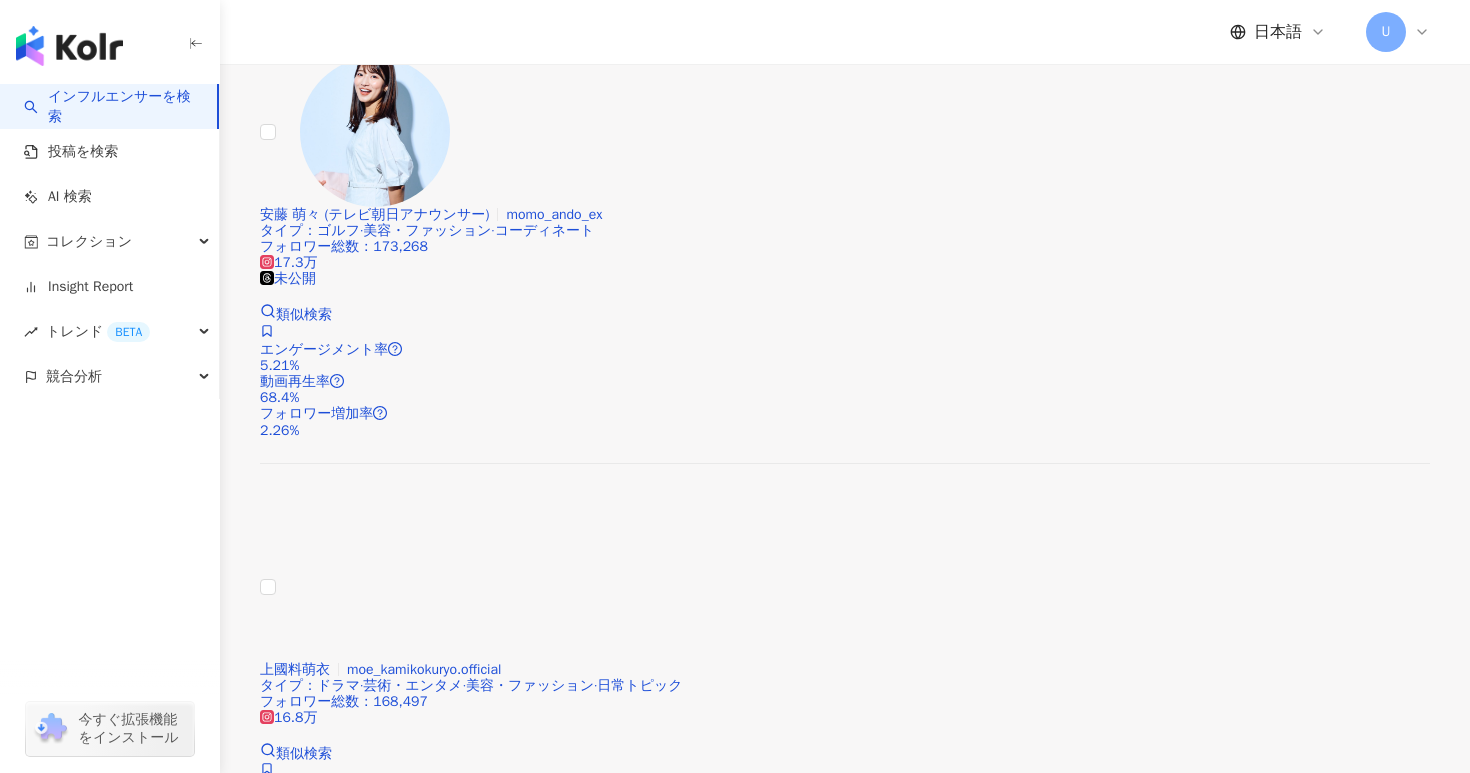 scroll, scrollTop: 3265, scrollLeft: 0, axis: vertical 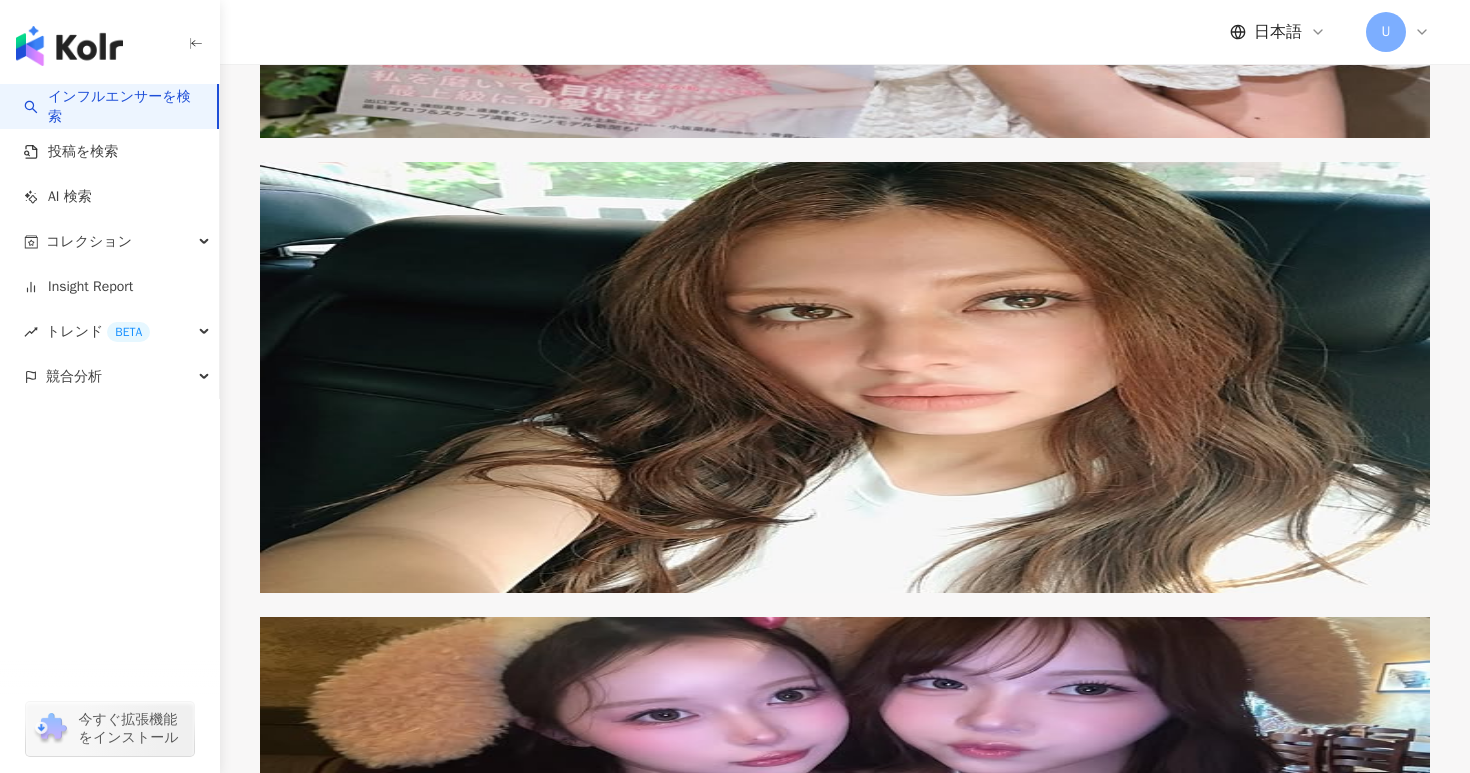 click on "インフルエンサーを検索" at bounding box center [112, 106] 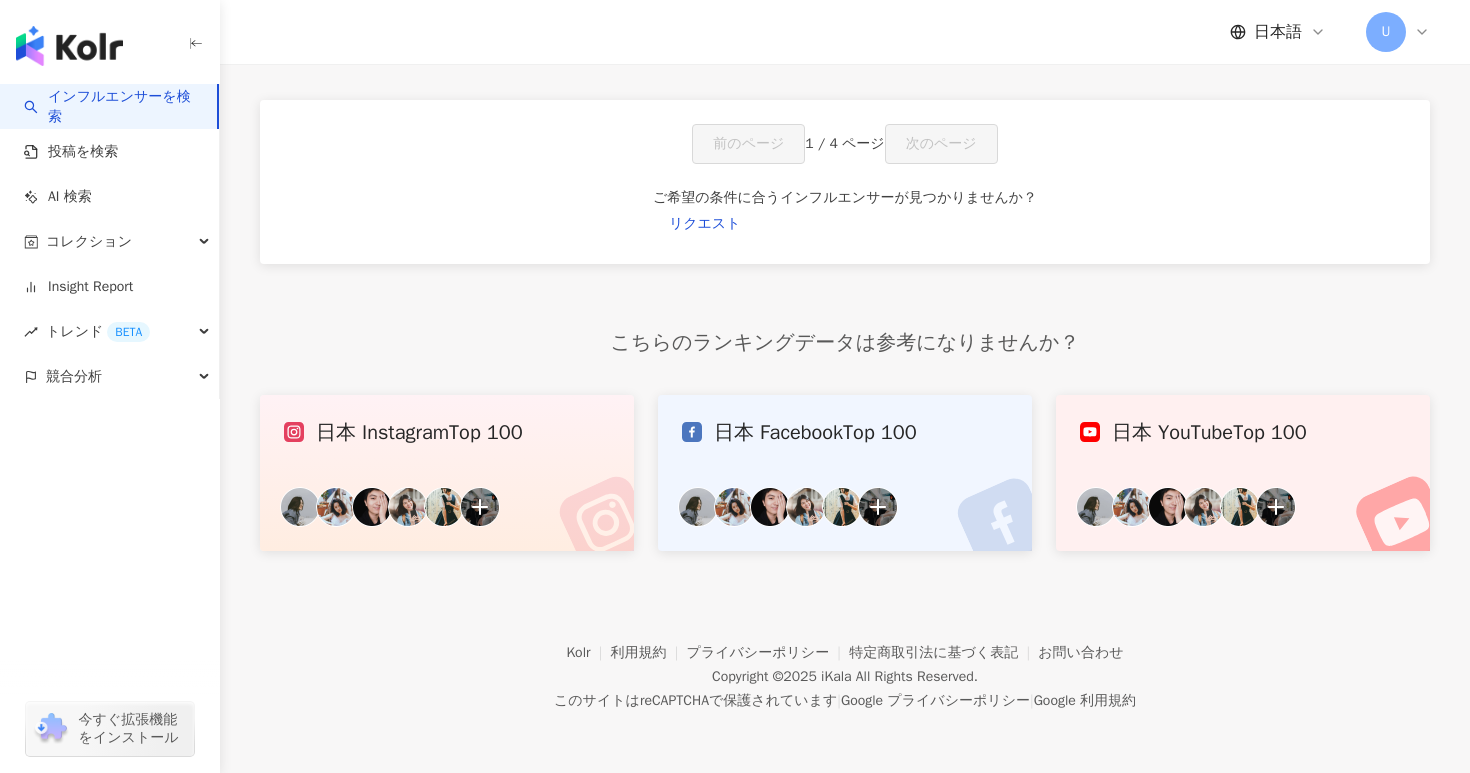 scroll, scrollTop: 0, scrollLeft: 0, axis: both 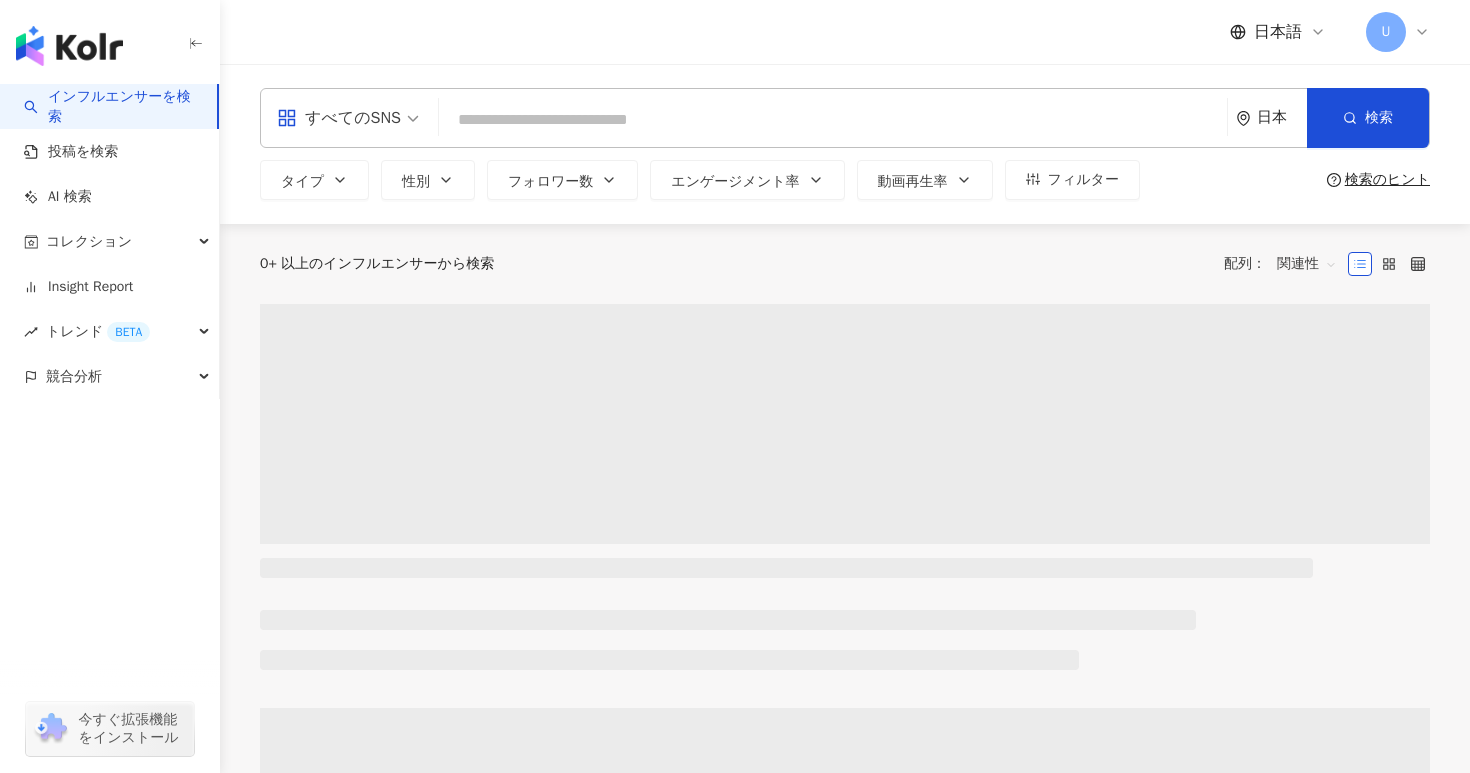click at bounding box center (833, 120) 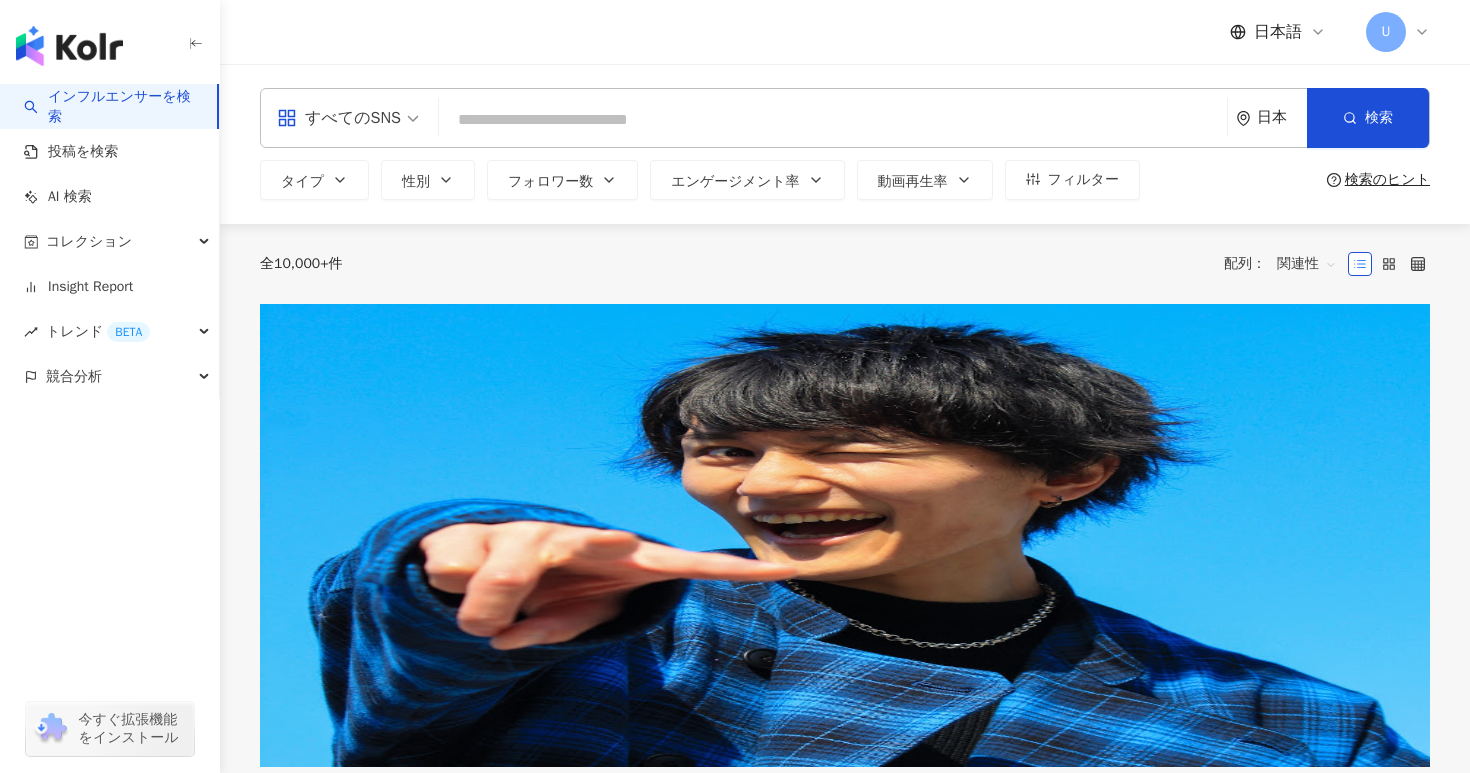 click at bounding box center (833, 120) 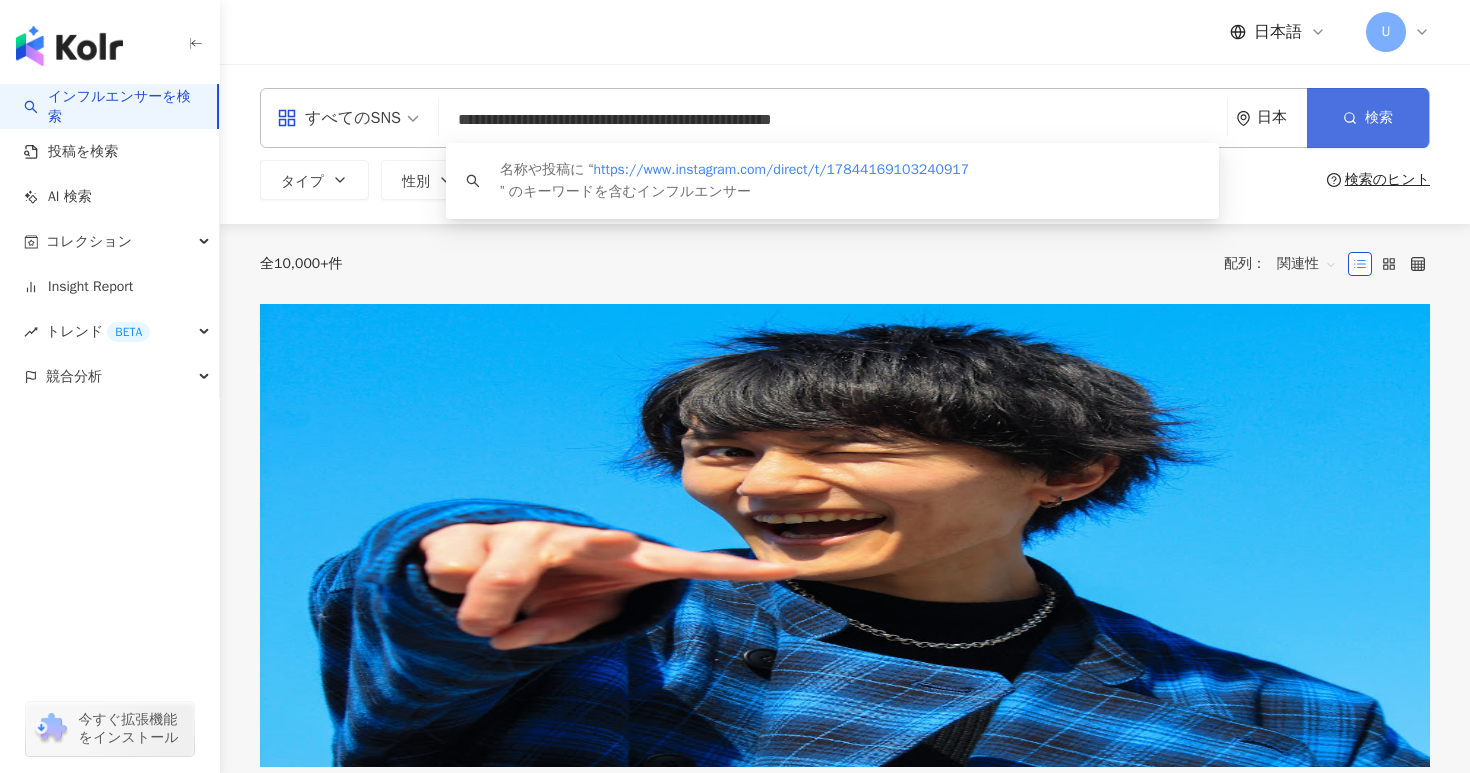 type on "**********" 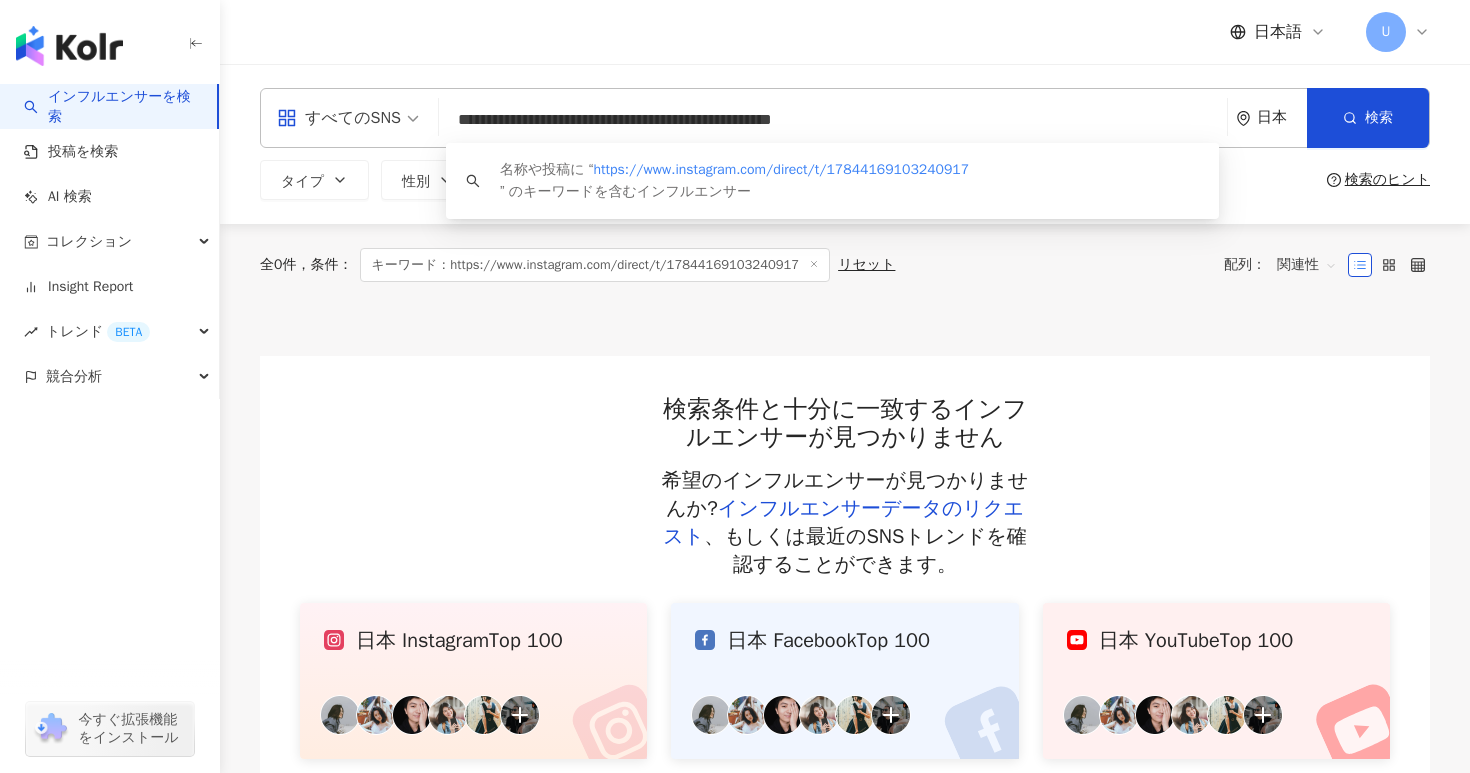 click on "**********" at bounding box center [833, 120] 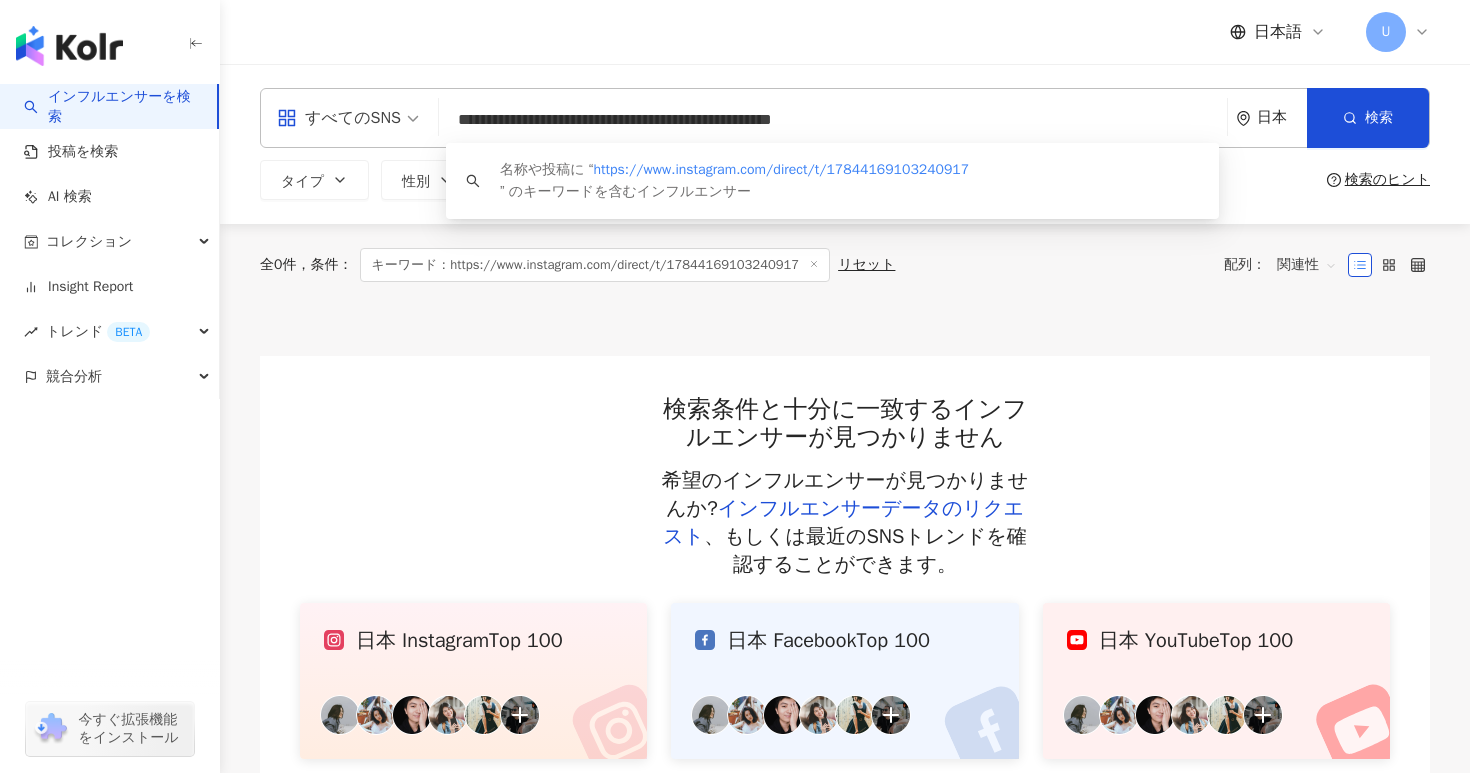 click on "**********" at bounding box center [833, 120] 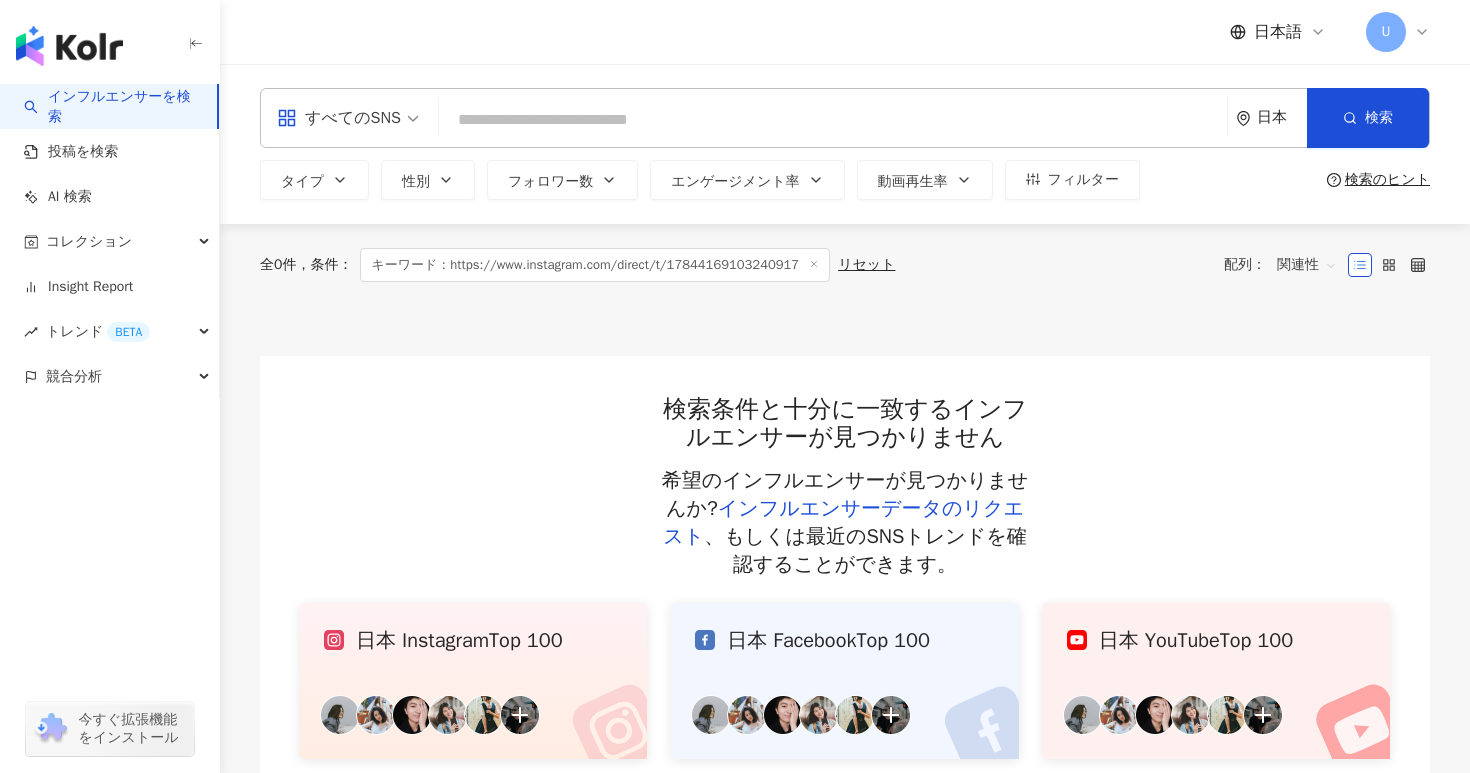 paste on "**********" 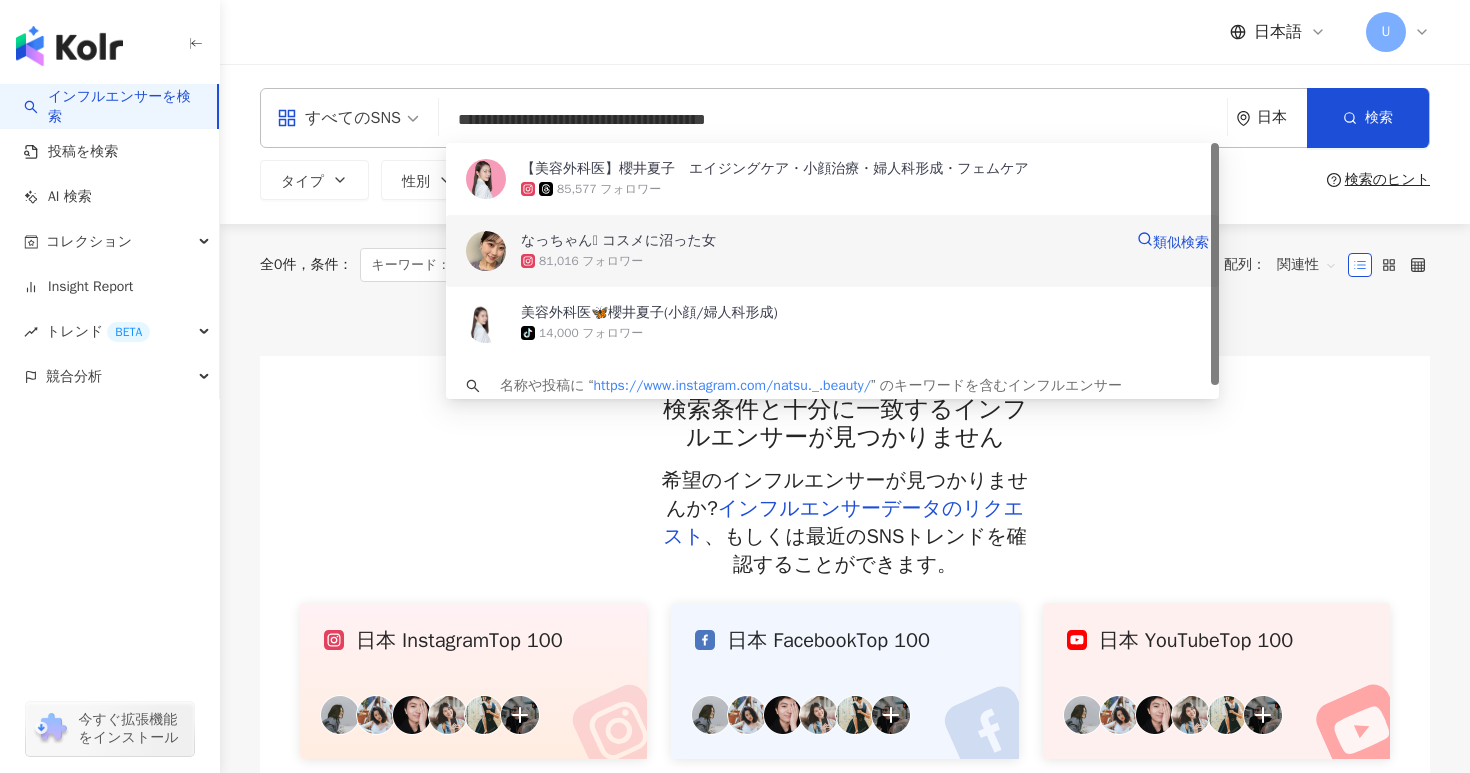 click on "なっちゃん🫧 コスメに沼った女 81,016   フォロワー 類似検索" at bounding box center (832, 251) 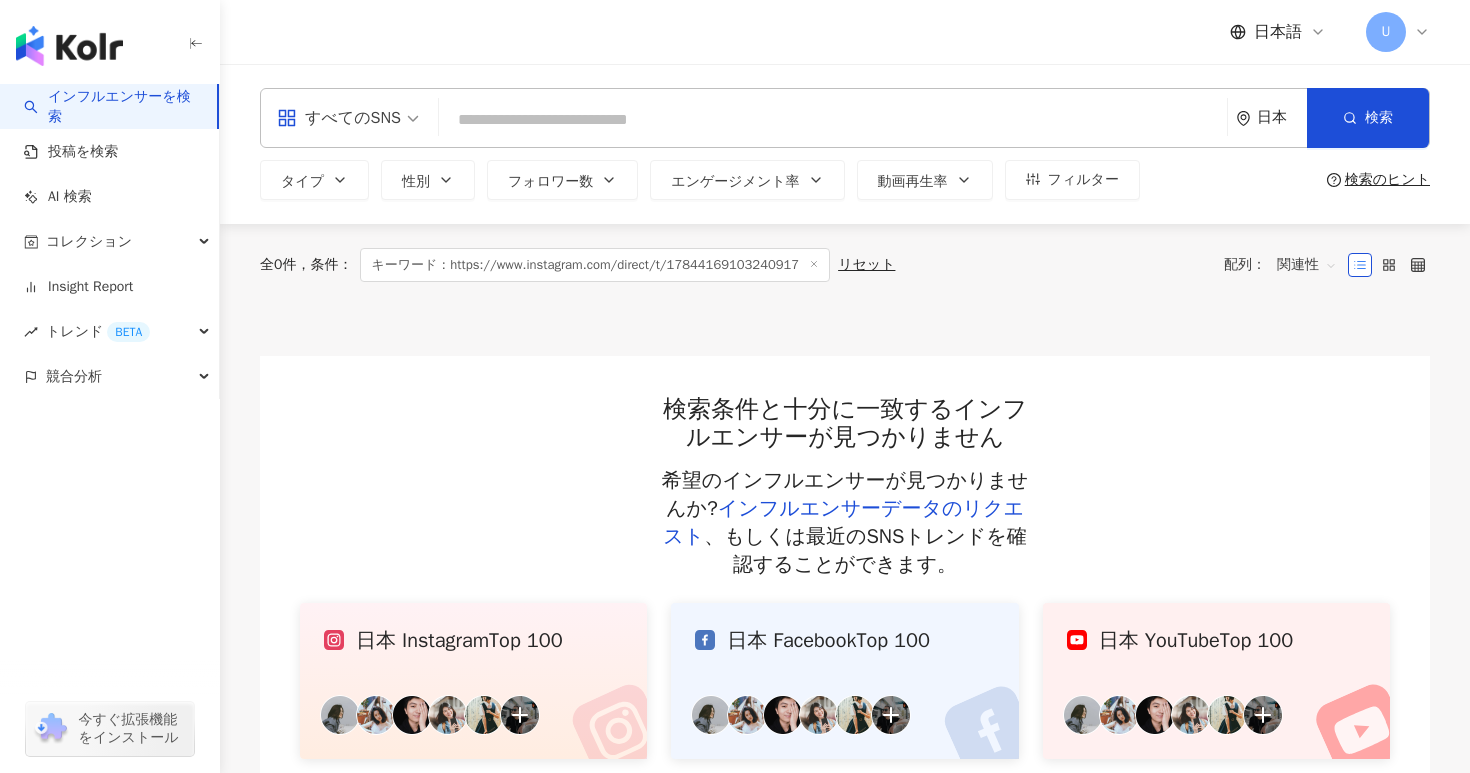 click at bounding box center [833, 120] 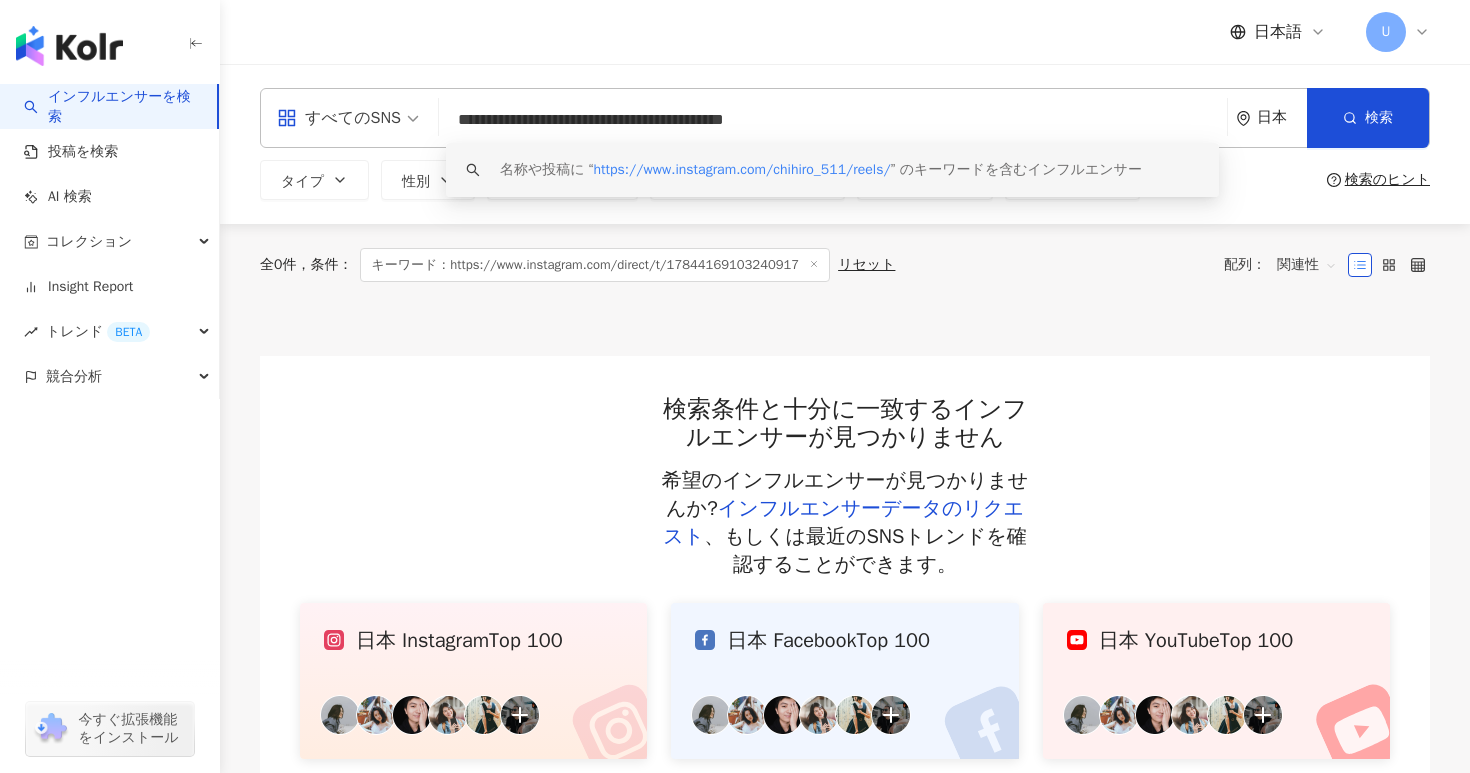 click on "**********" at bounding box center [833, 120] 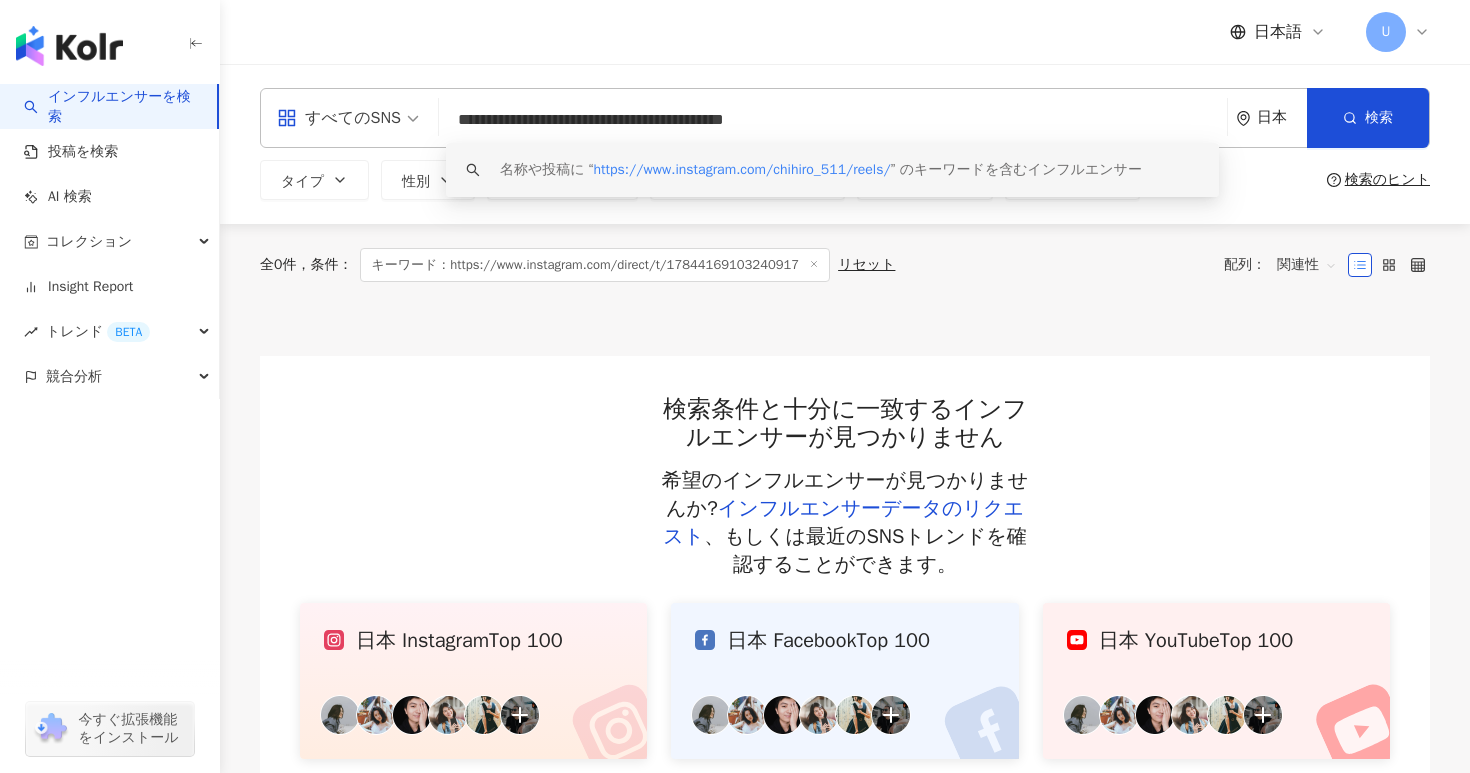 click on "**********" at bounding box center [833, 120] 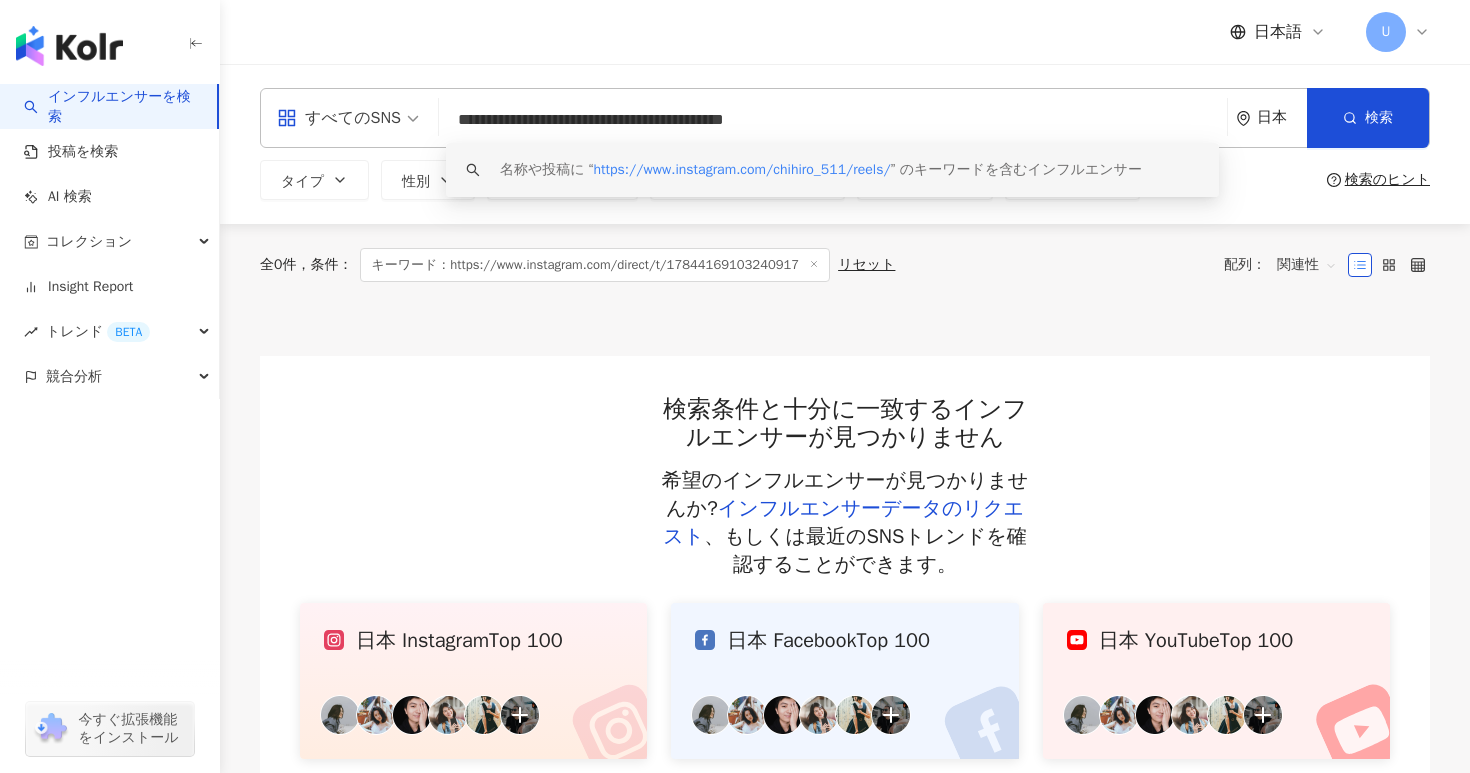 type on "**********" 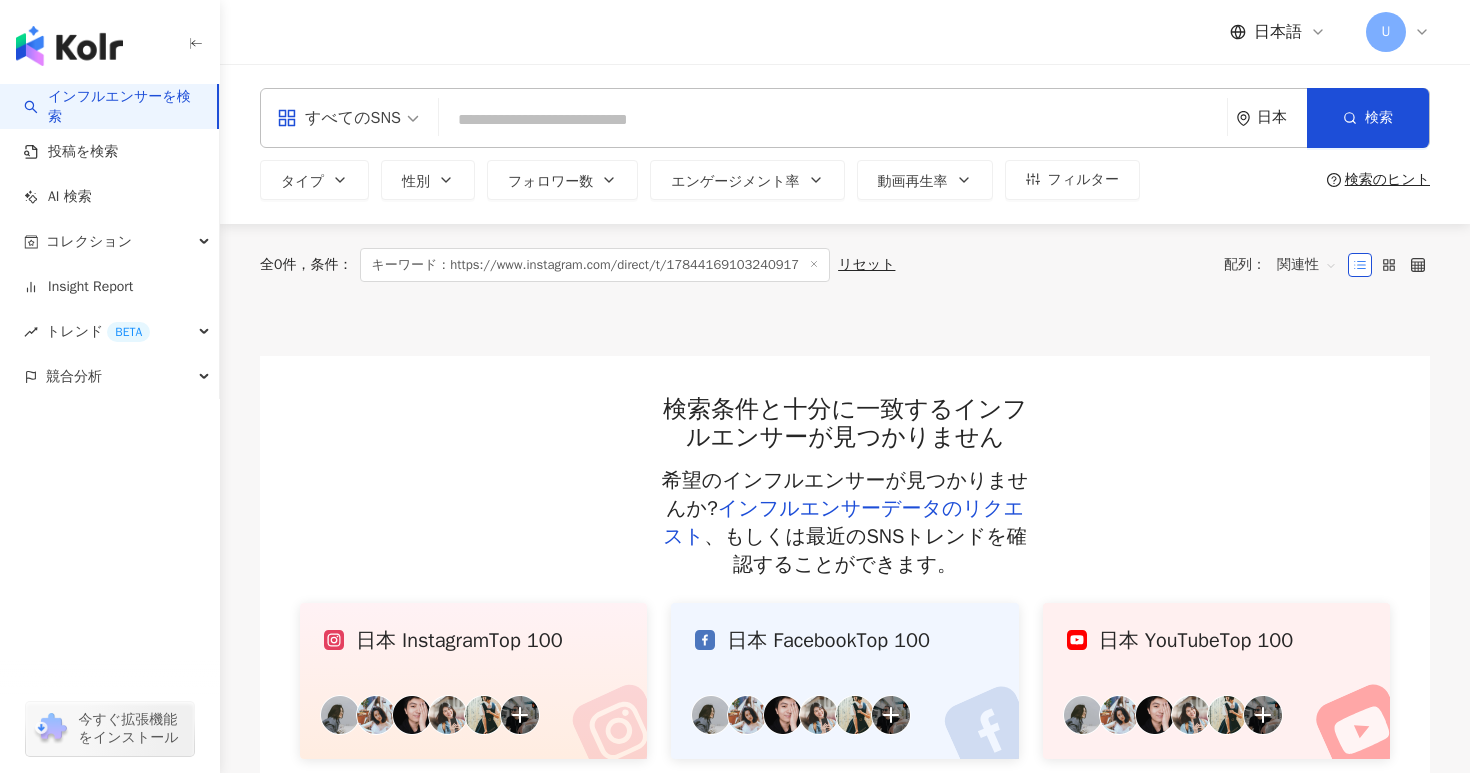paste on "**********" 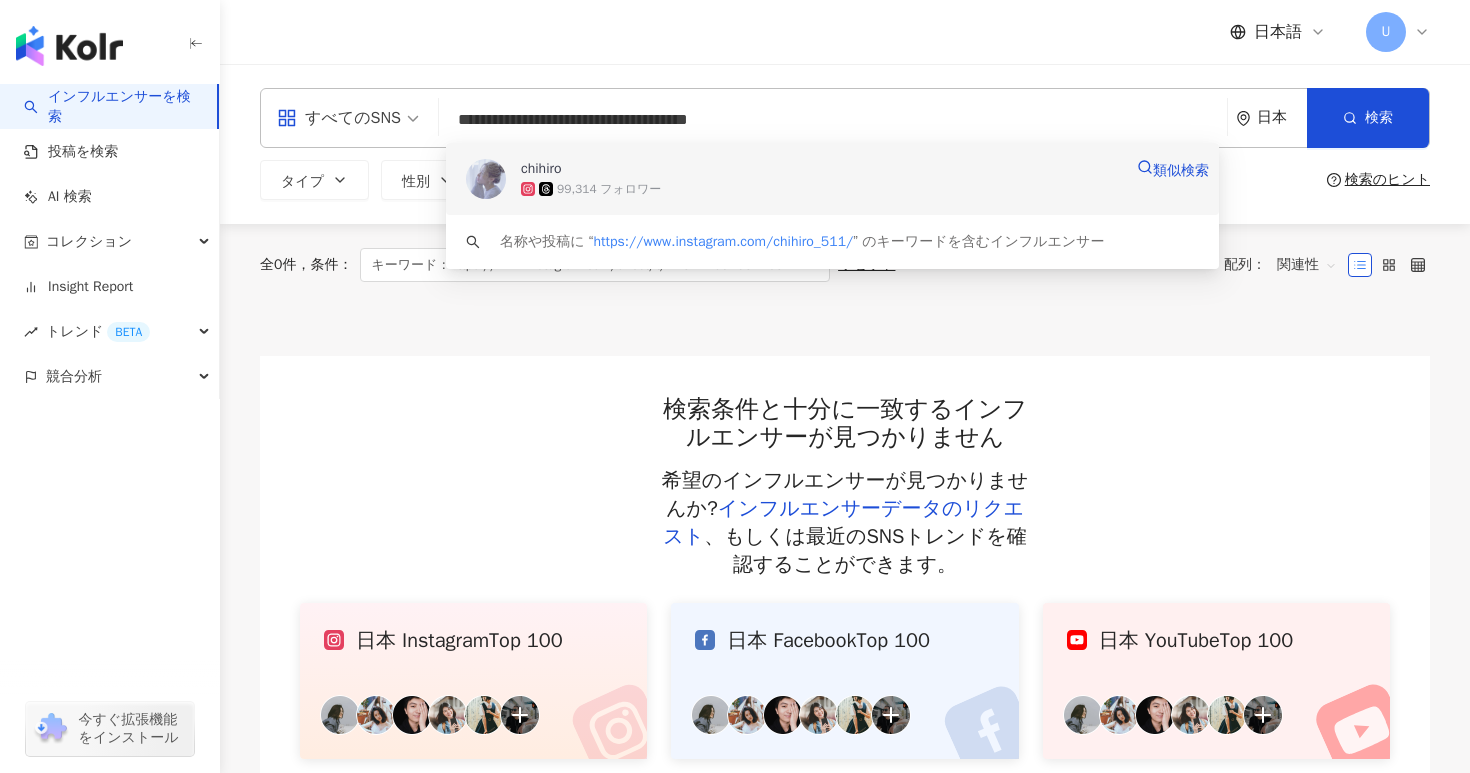 click on "chihiro 99,314   フォロワー 類似検索" at bounding box center [832, 179] 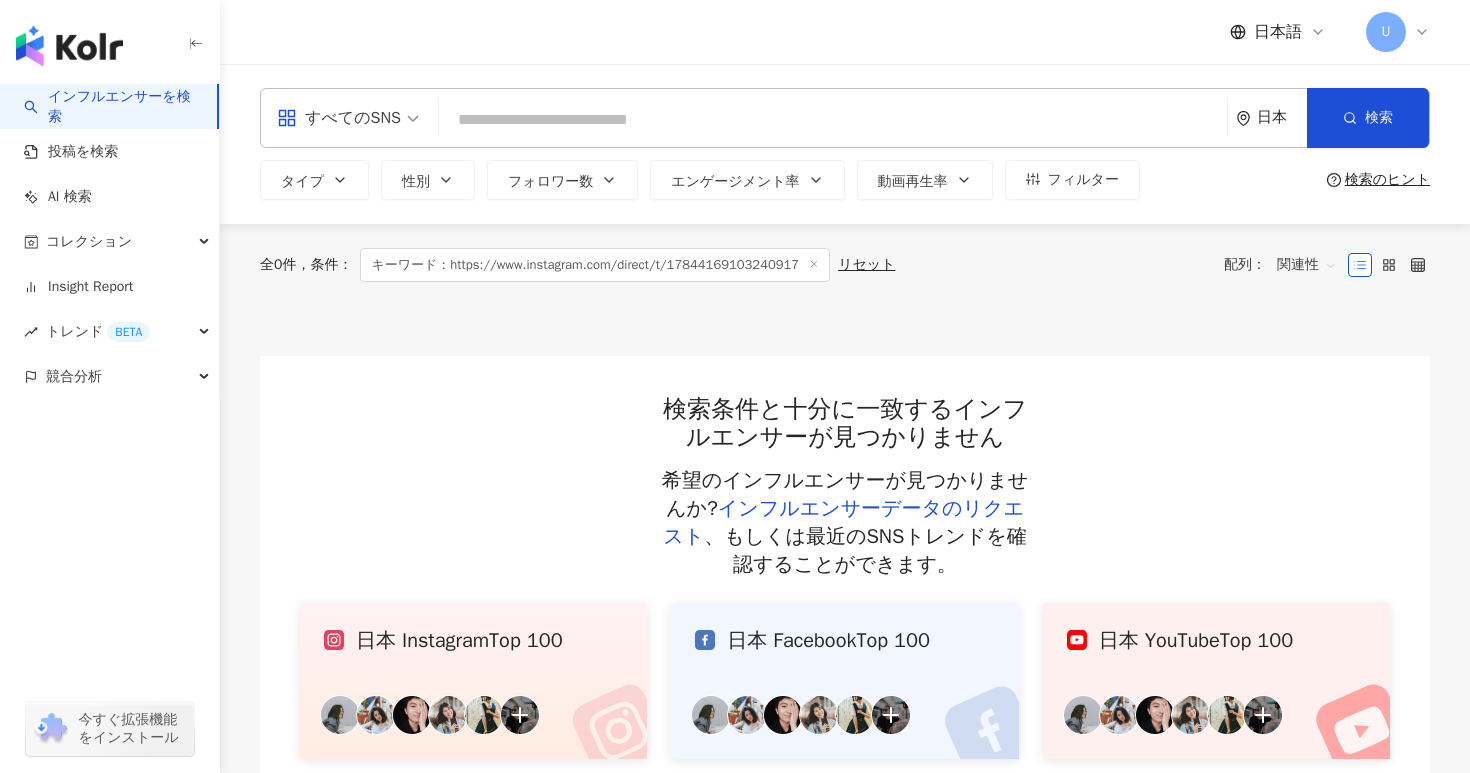 paste on "**********" 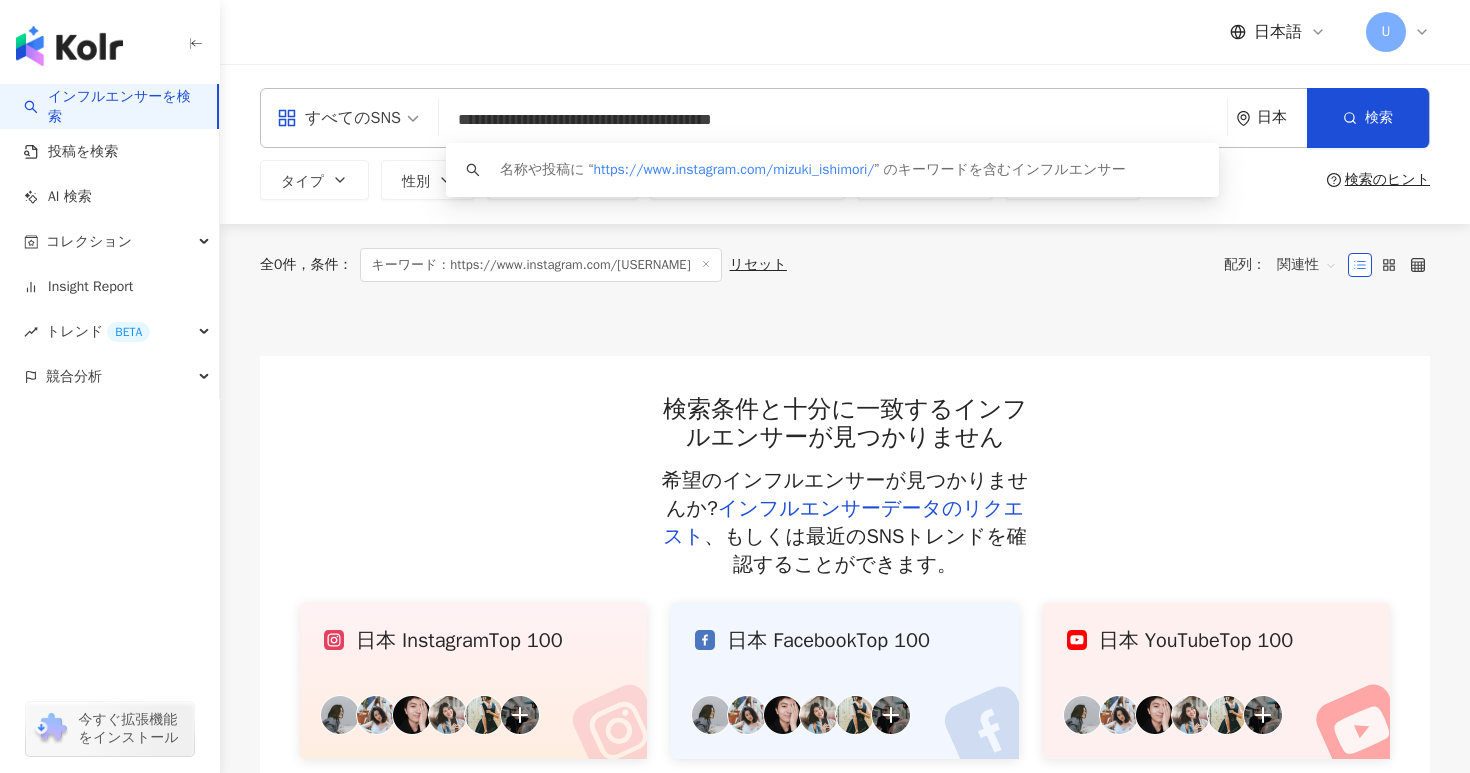 type on "**********" 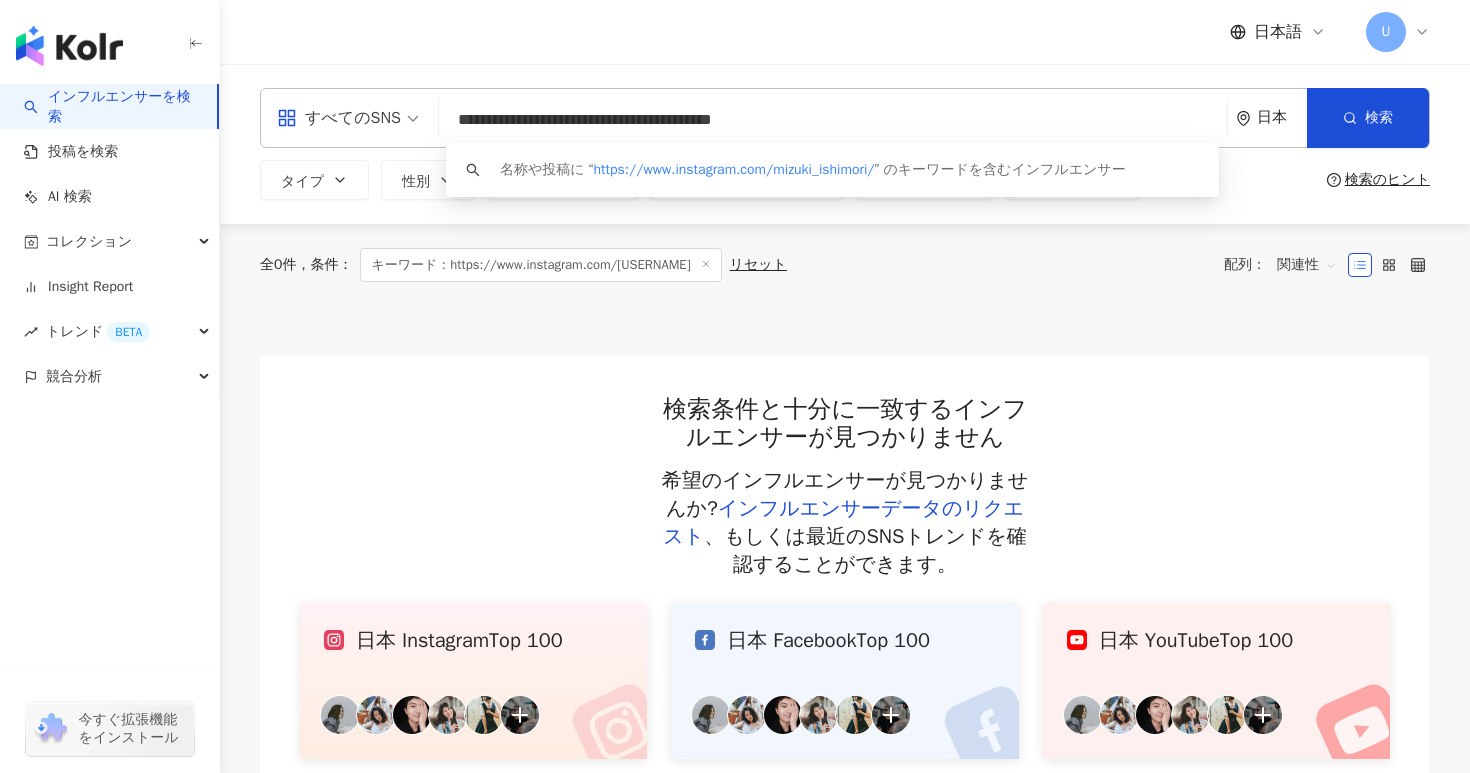 click on "**********" at bounding box center (833, 120) 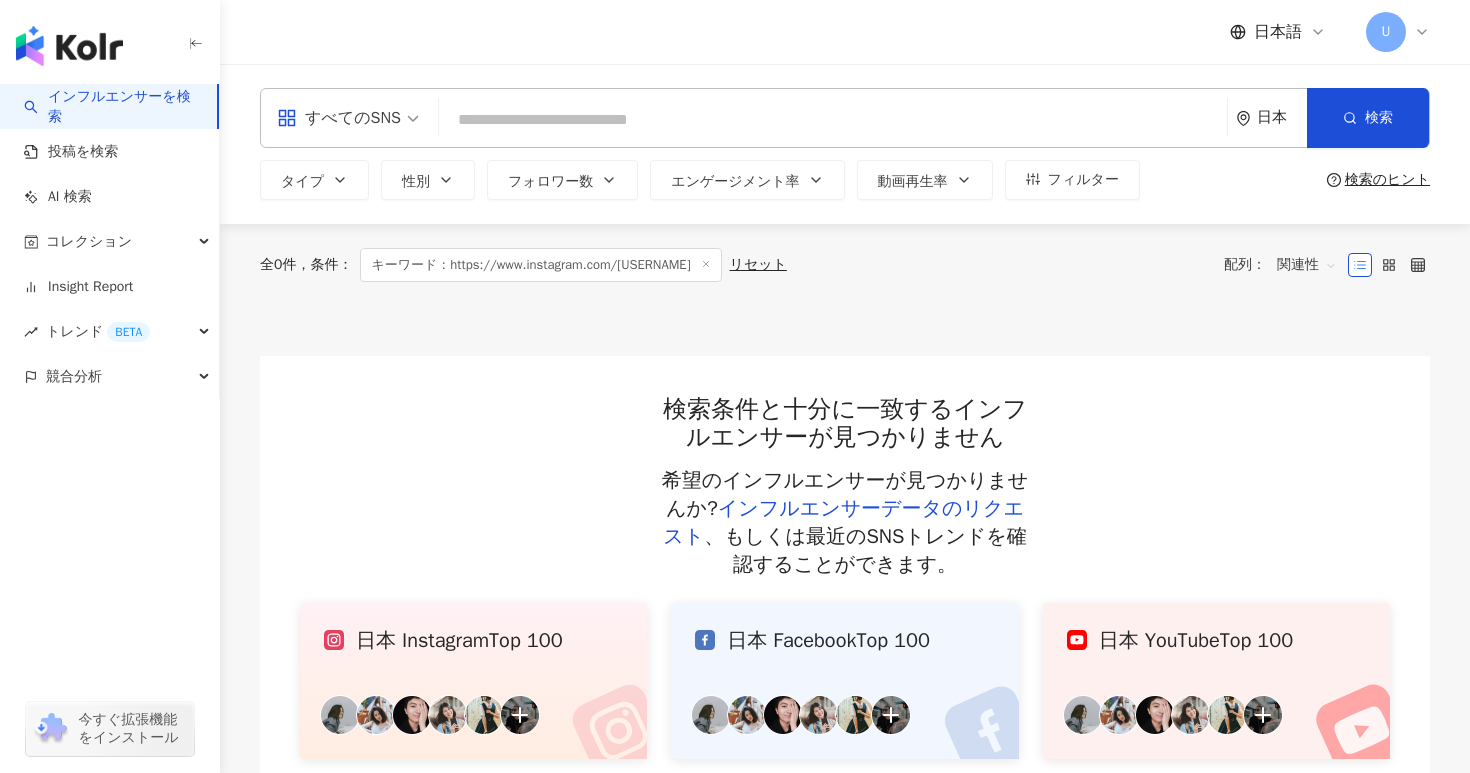 paste on "**********" 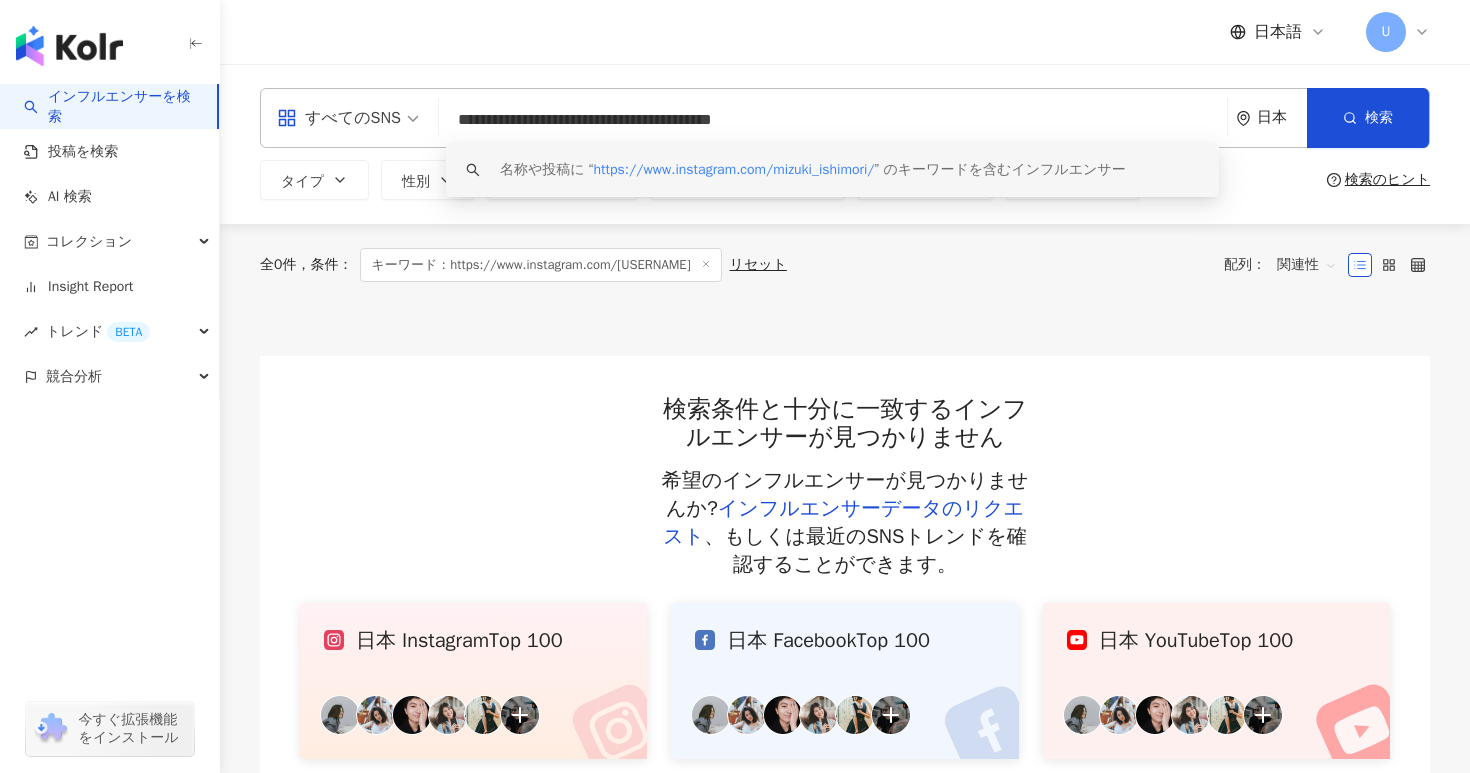 click on "**********" at bounding box center (833, 120) 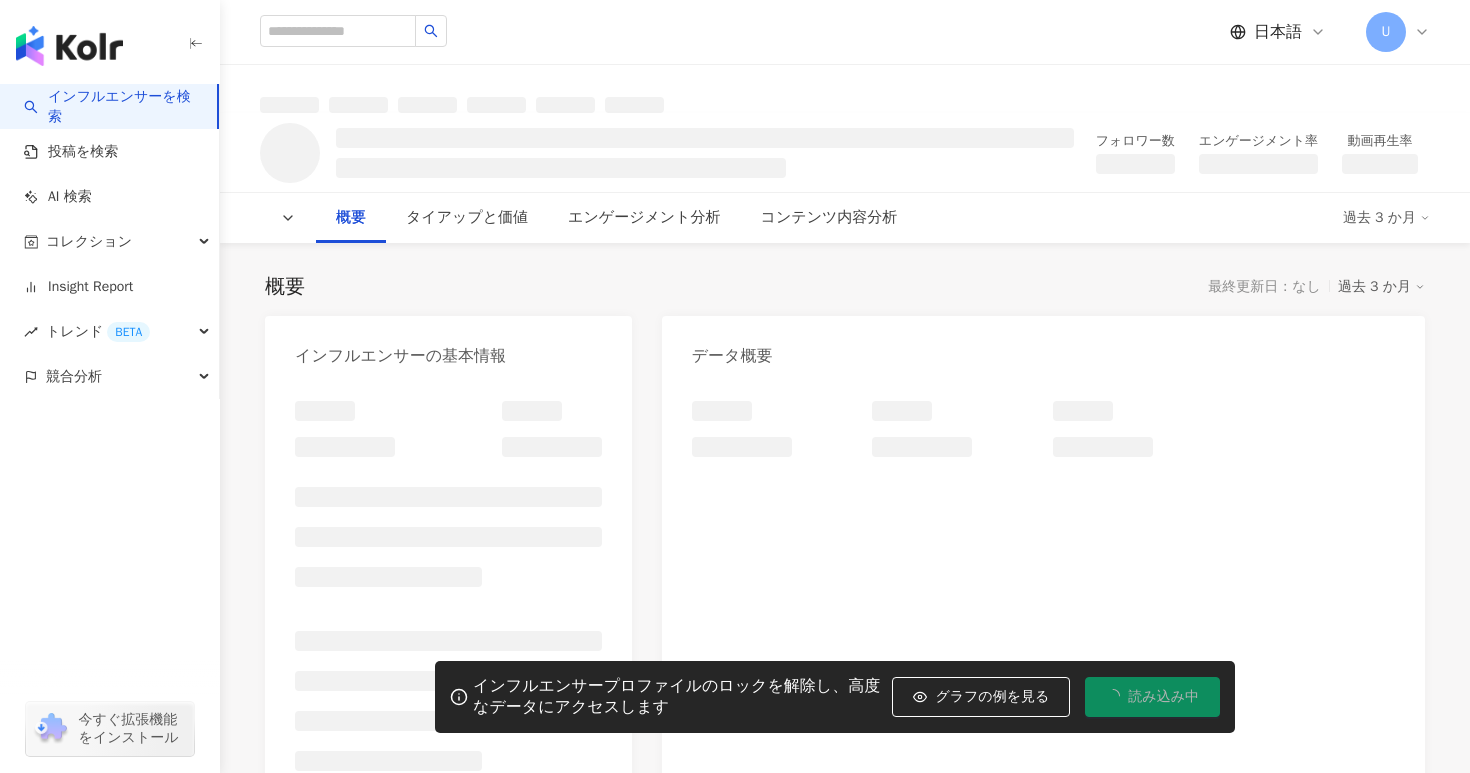 scroll, scrollTop: 0, scrollLeft: 0, axis: both 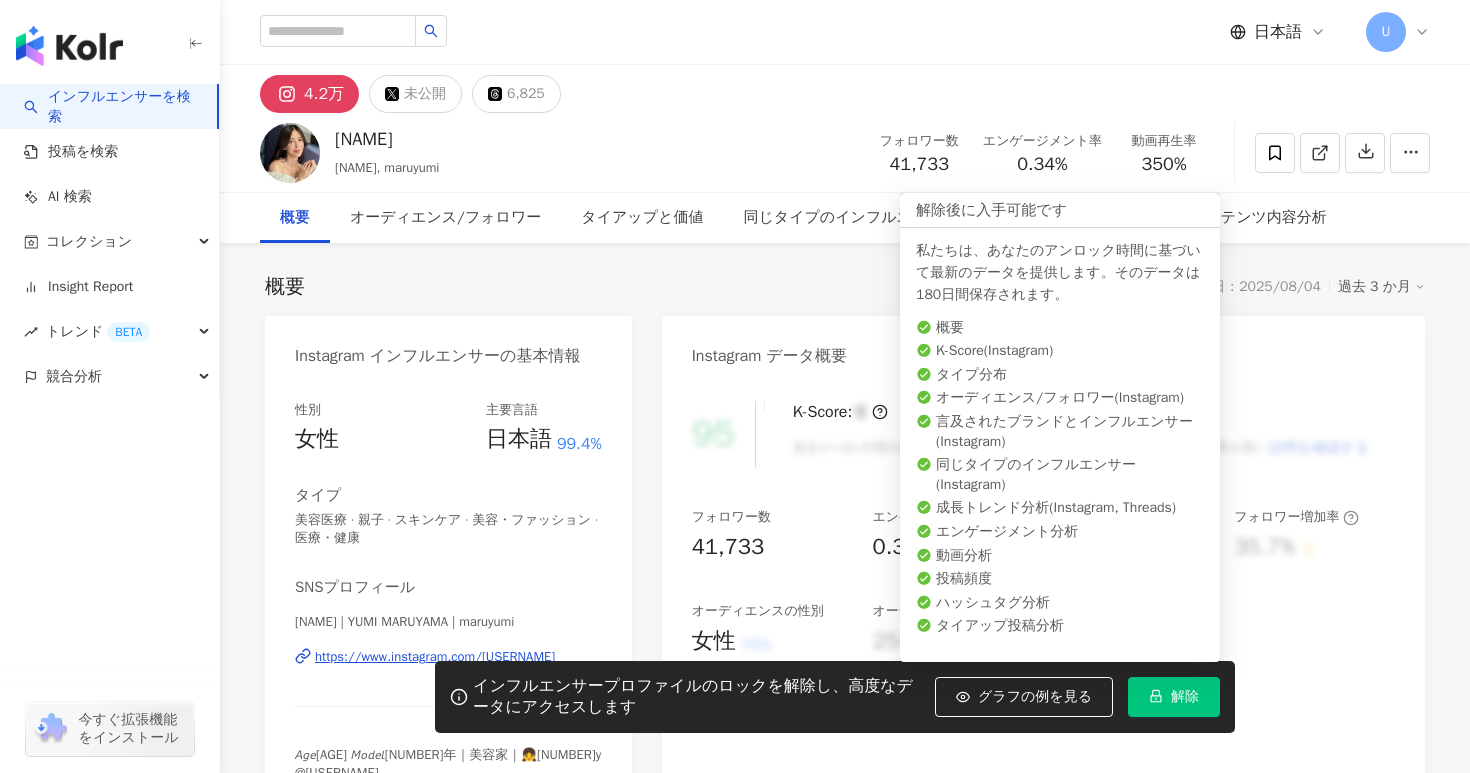 click 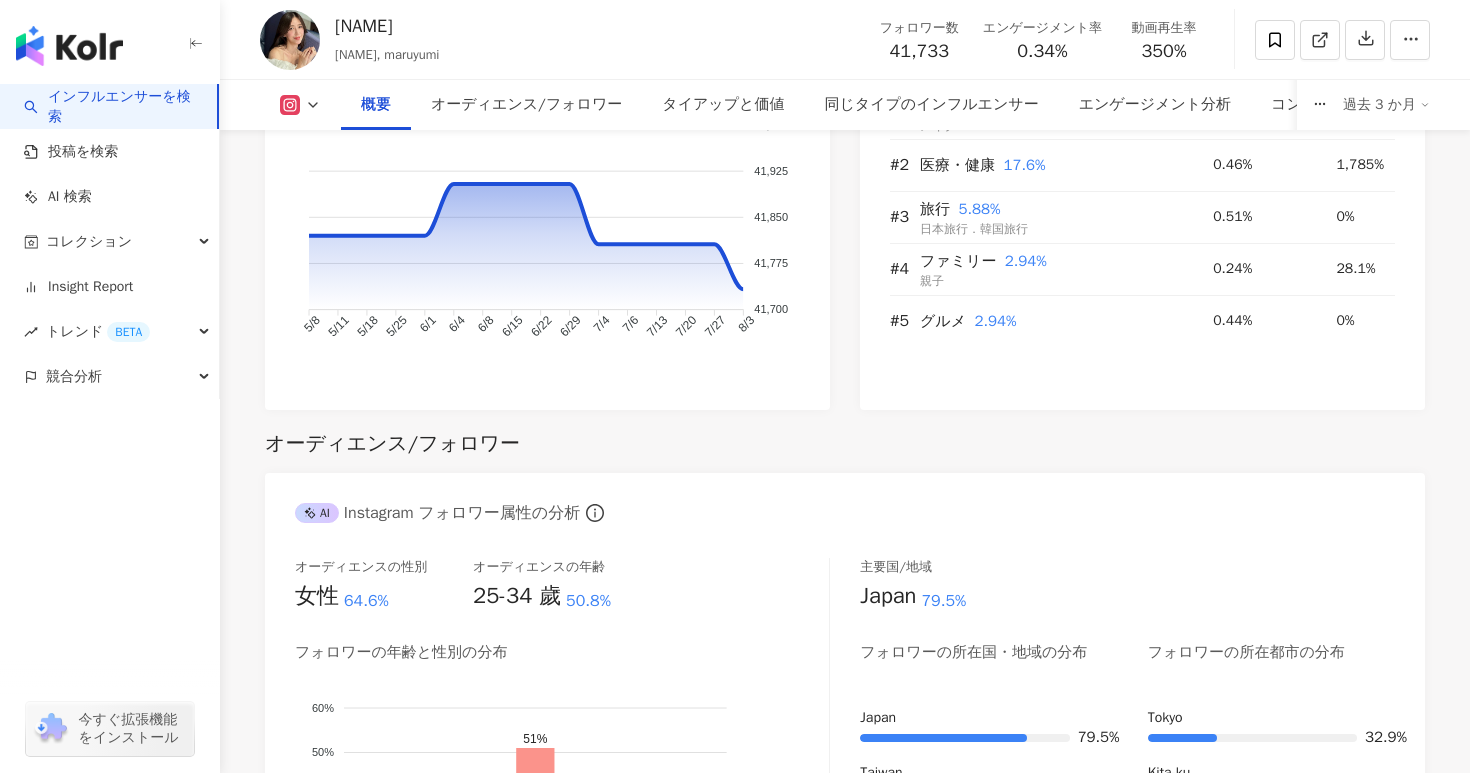 scroll, scrollTop: 1532, scrollLeft: 0, axis: vertical 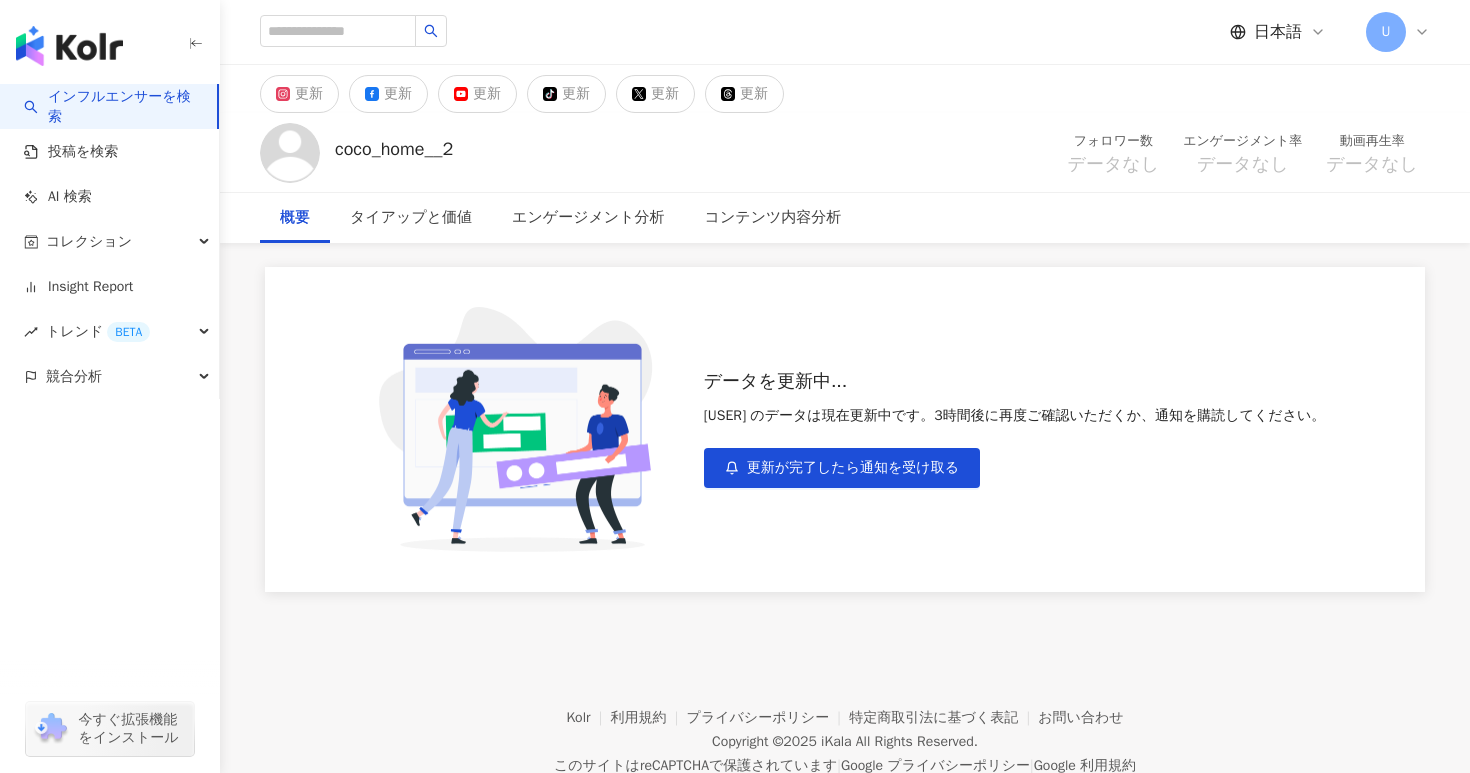 click on "データを更新中... coco_home__2 のデータは現在更新中です。3時間後に再度ご確認いただくか、通知を購読してください。 更新が完了したら通知を受け取る" at bounding box center [845, 429] 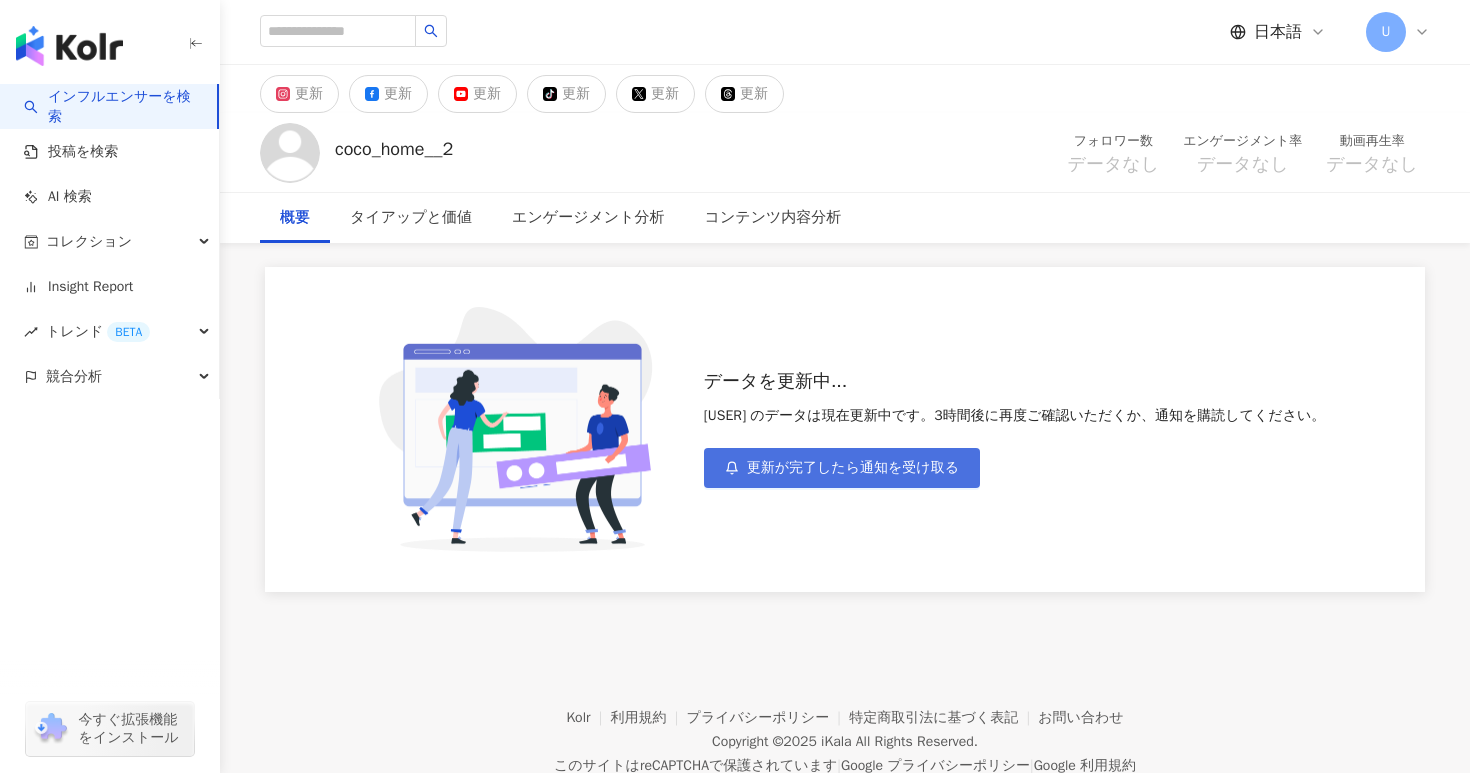 click on "更新が完了したら通知を受け取る" at bounding box center [853, 468] 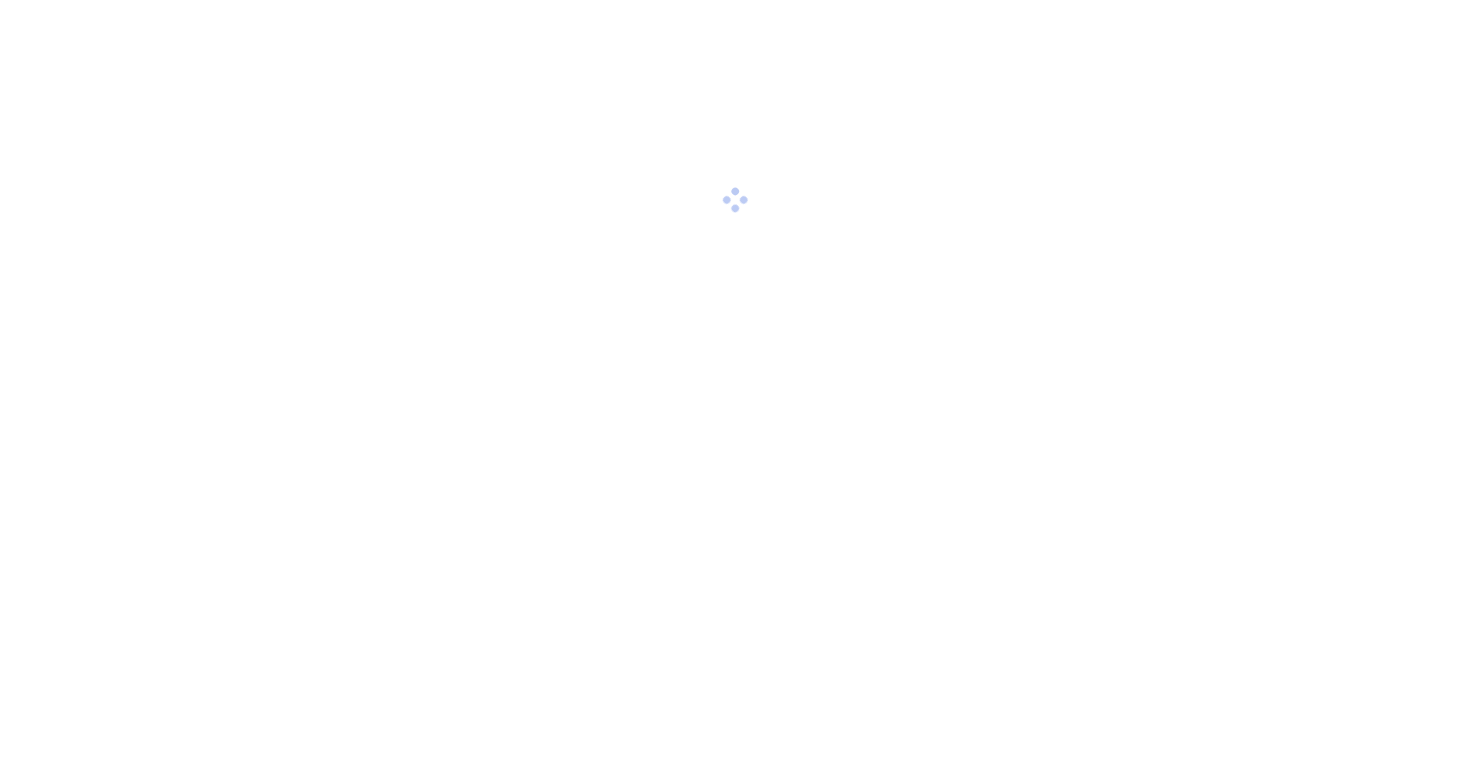 scroll, scrollTop: 0, scrollLeft: 0, axis: both 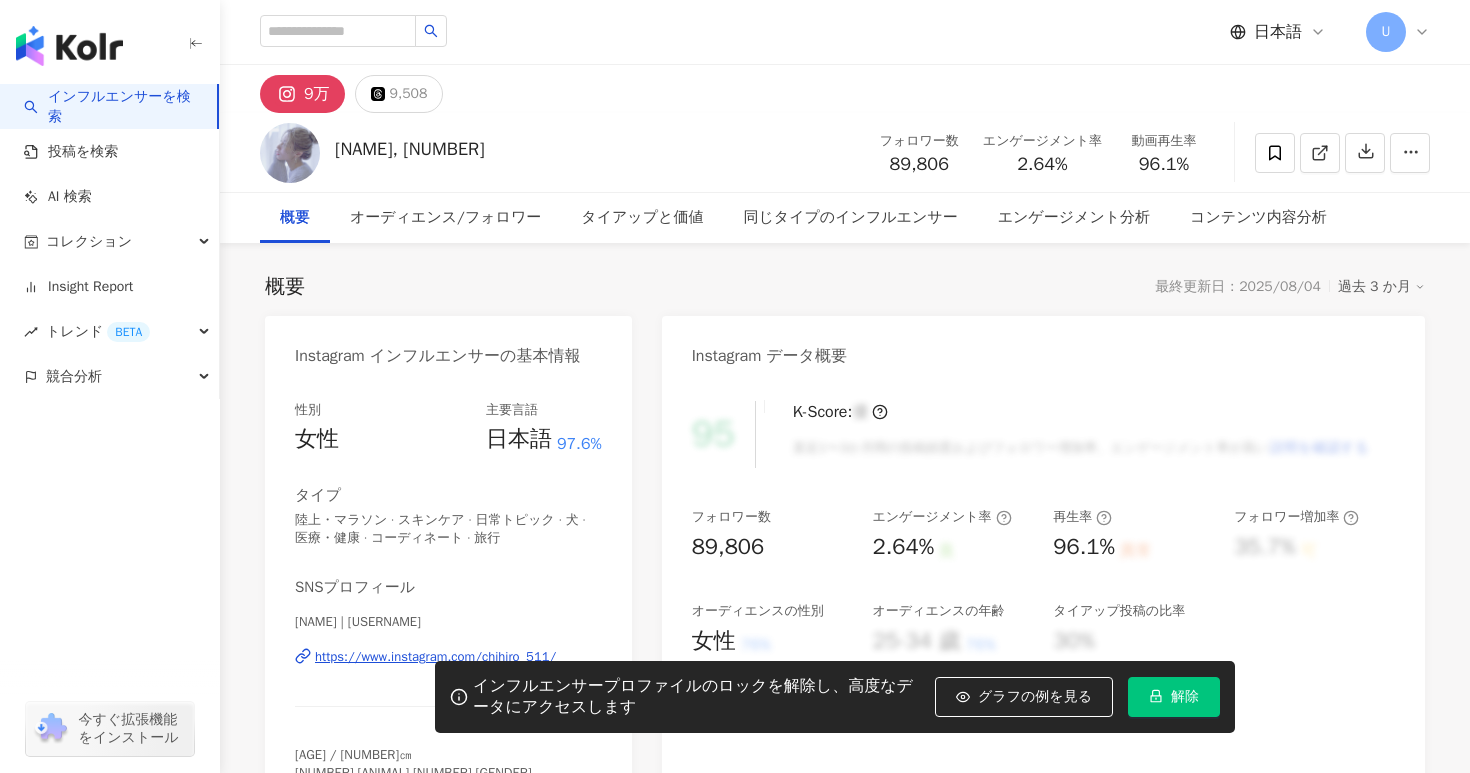 click on "解除" at bounding box center [1174, 697] 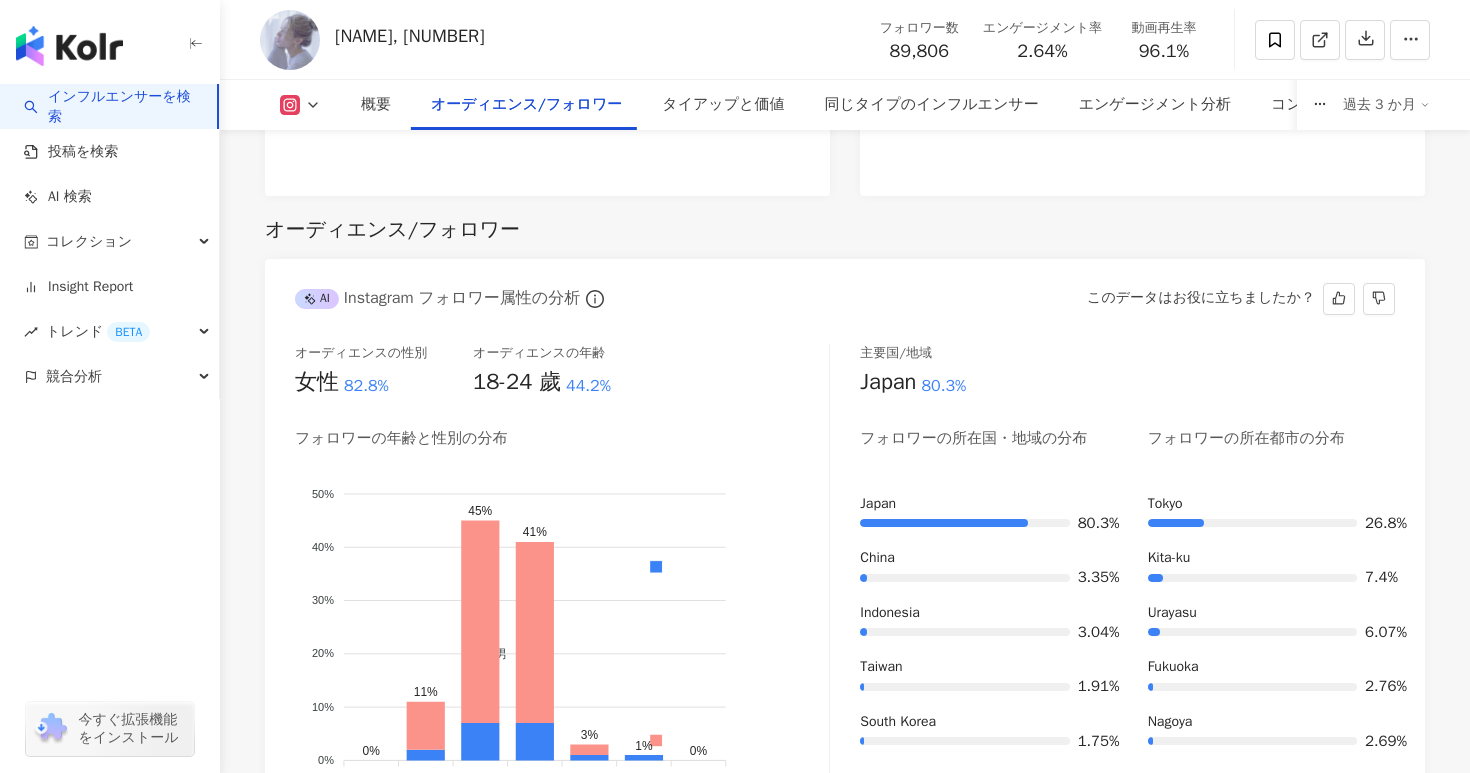 scroll, scrollTop: 1742, scrollLeft: 0, axis: vertical 